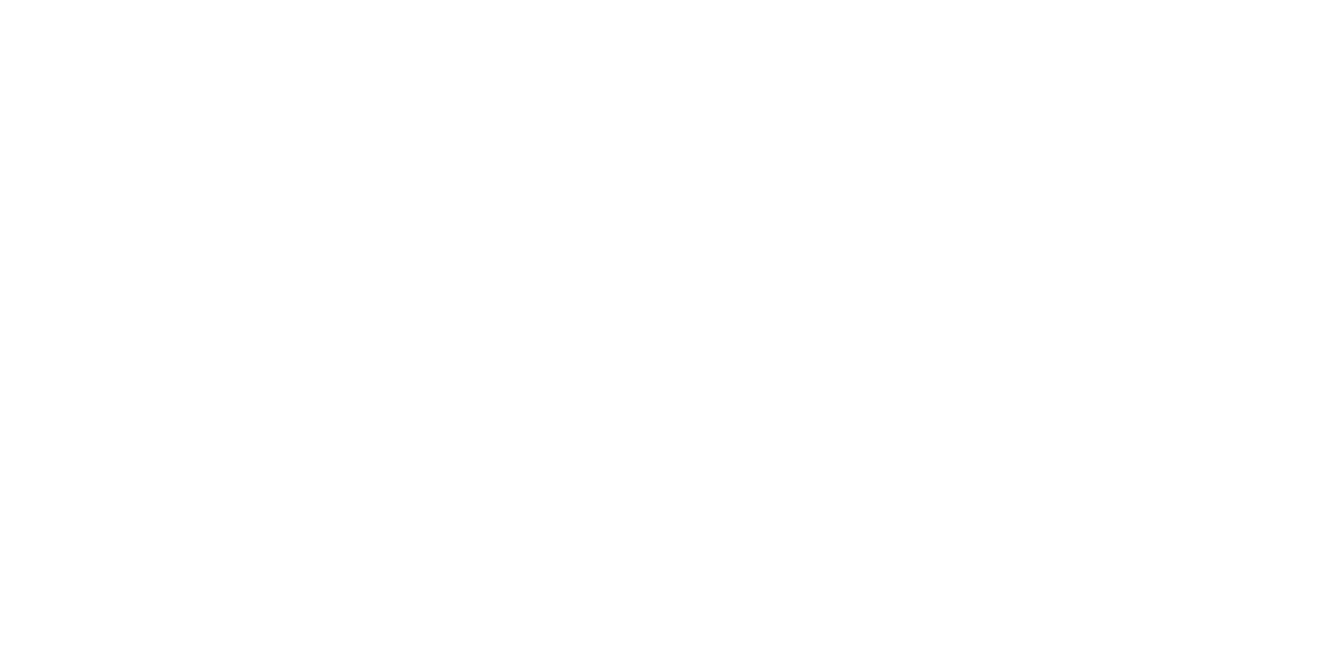 scroll, scrollTop: 0, scrollLeft: 0, axis: both 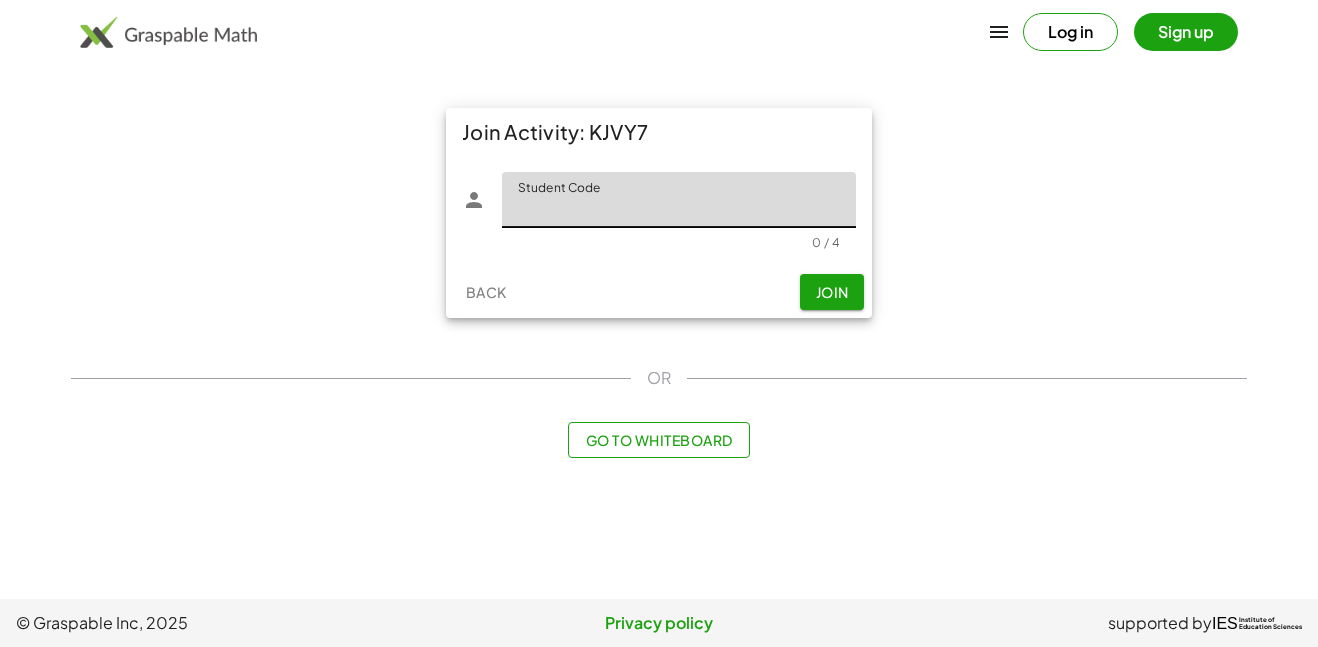 click on "Student Code" 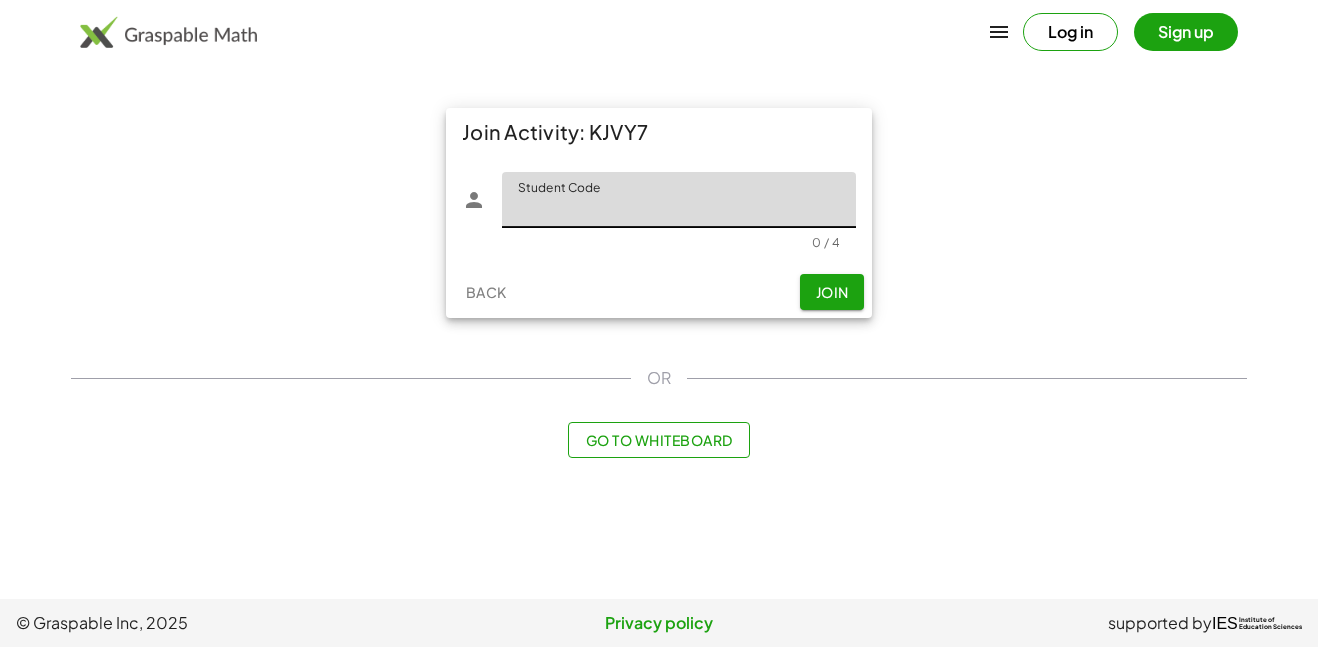 click on "Student Code" 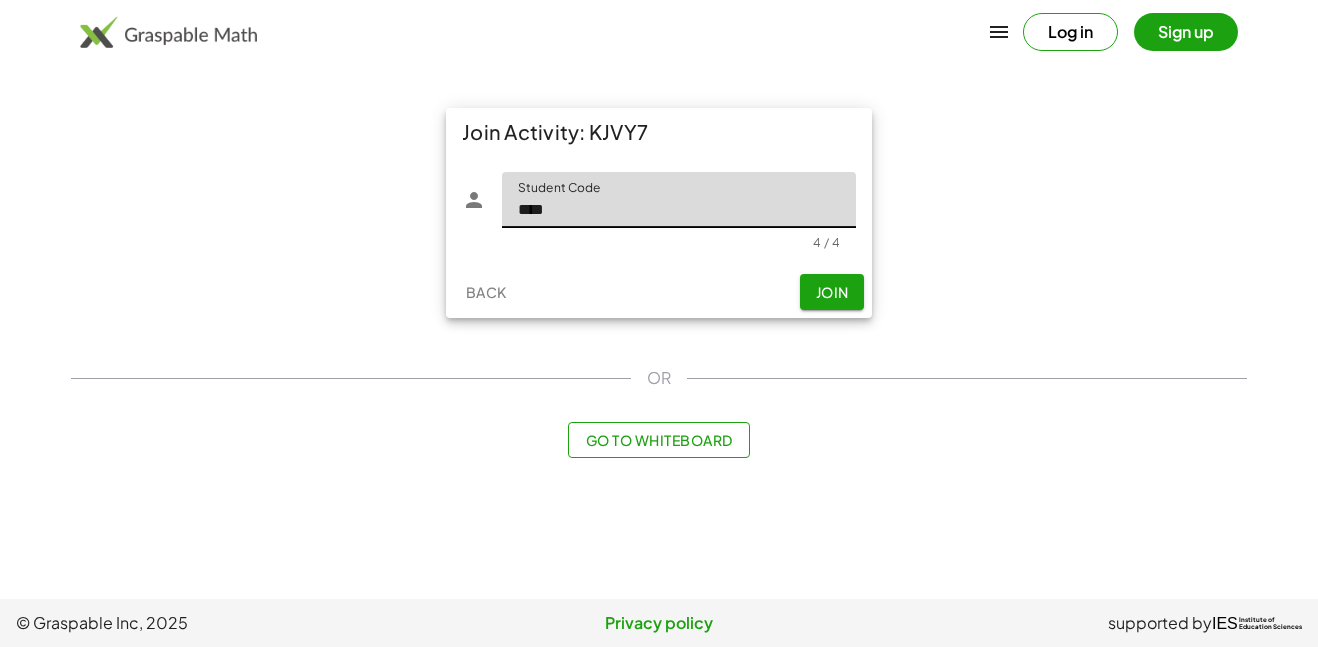 type on "****" 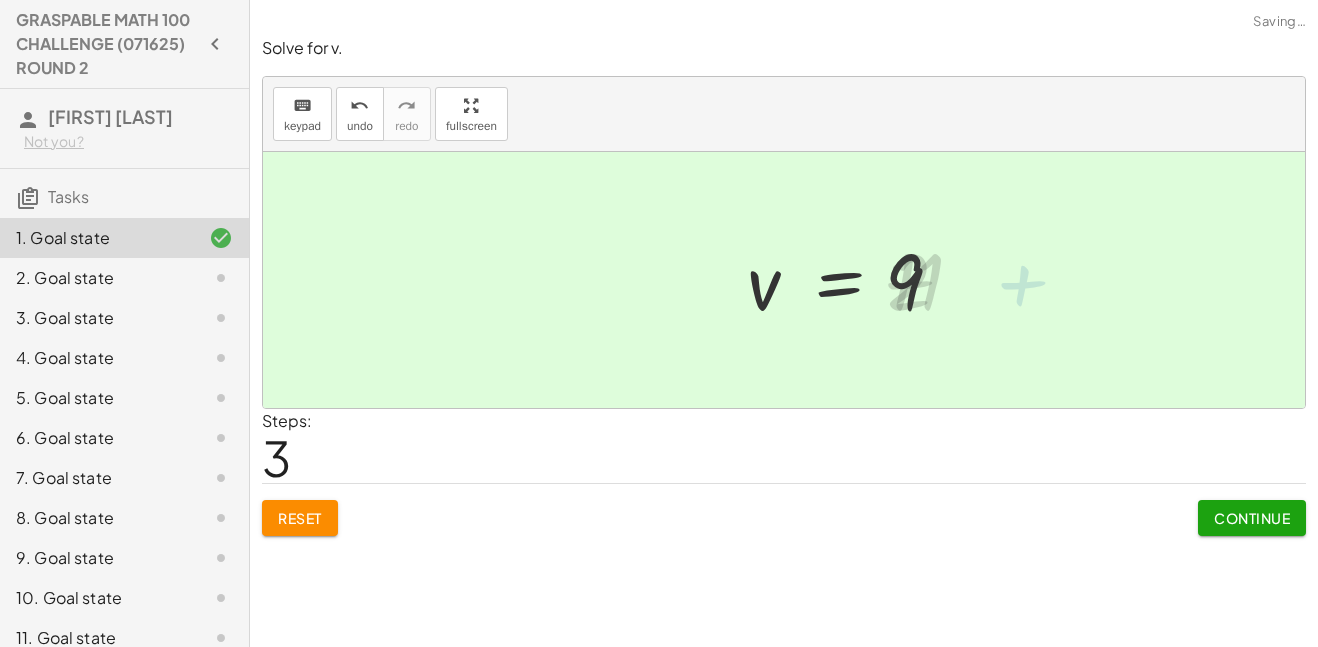 click on "Continue" 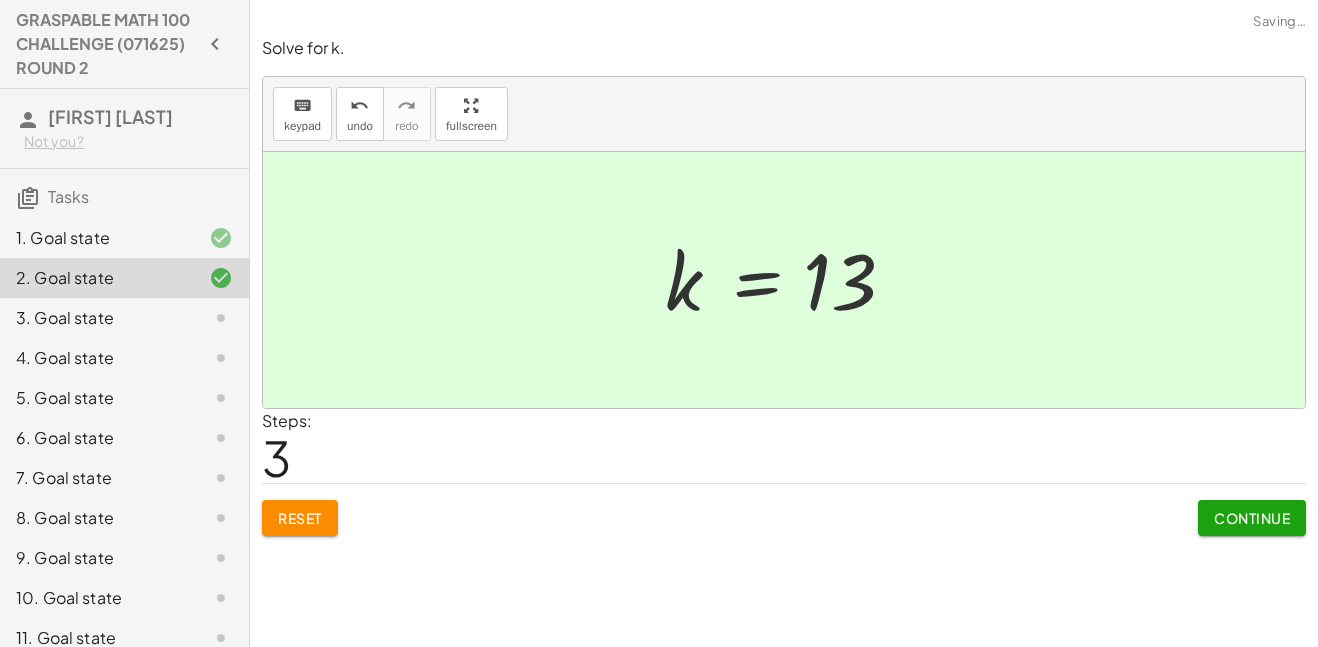 click on "Continue" 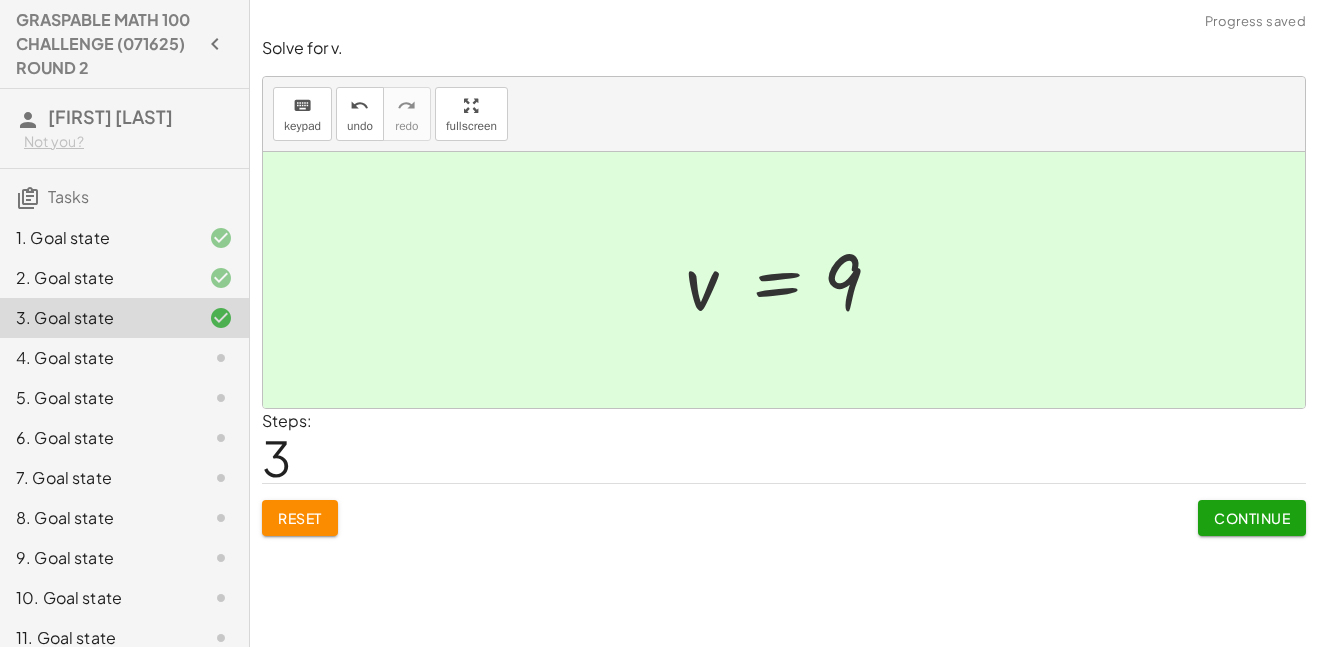 click on "Continue" 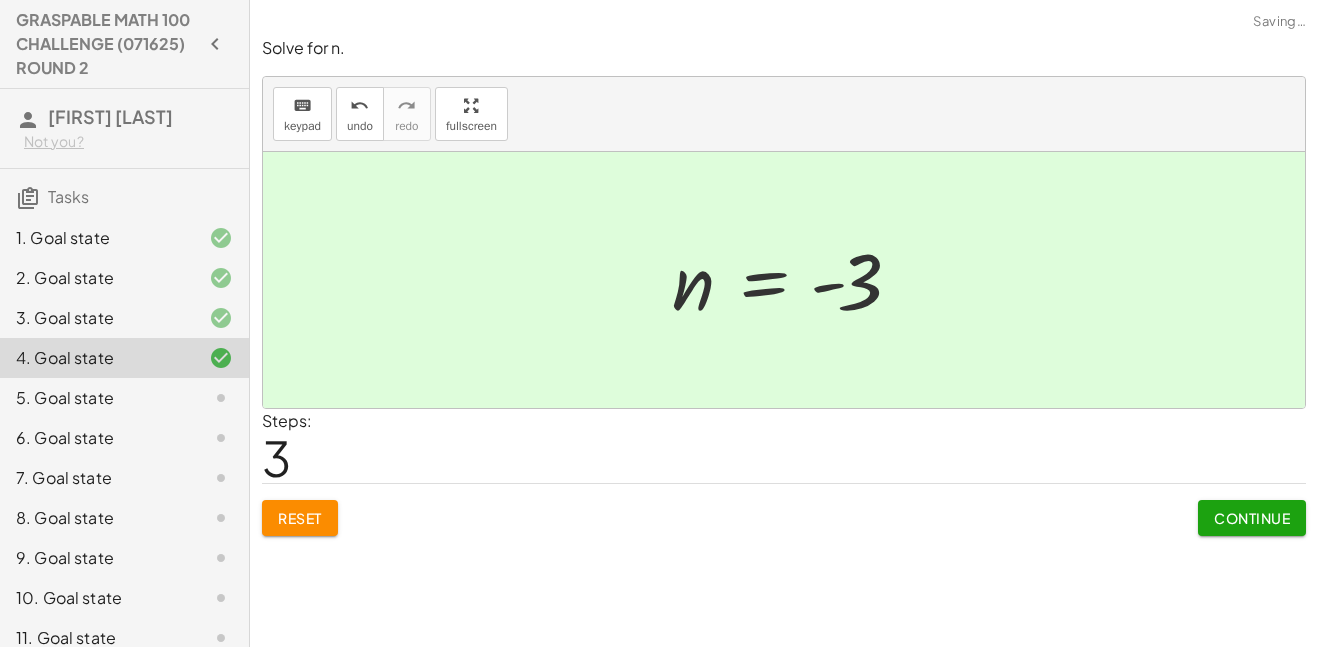 click on "Continue" at bounding box center (1252, 518) 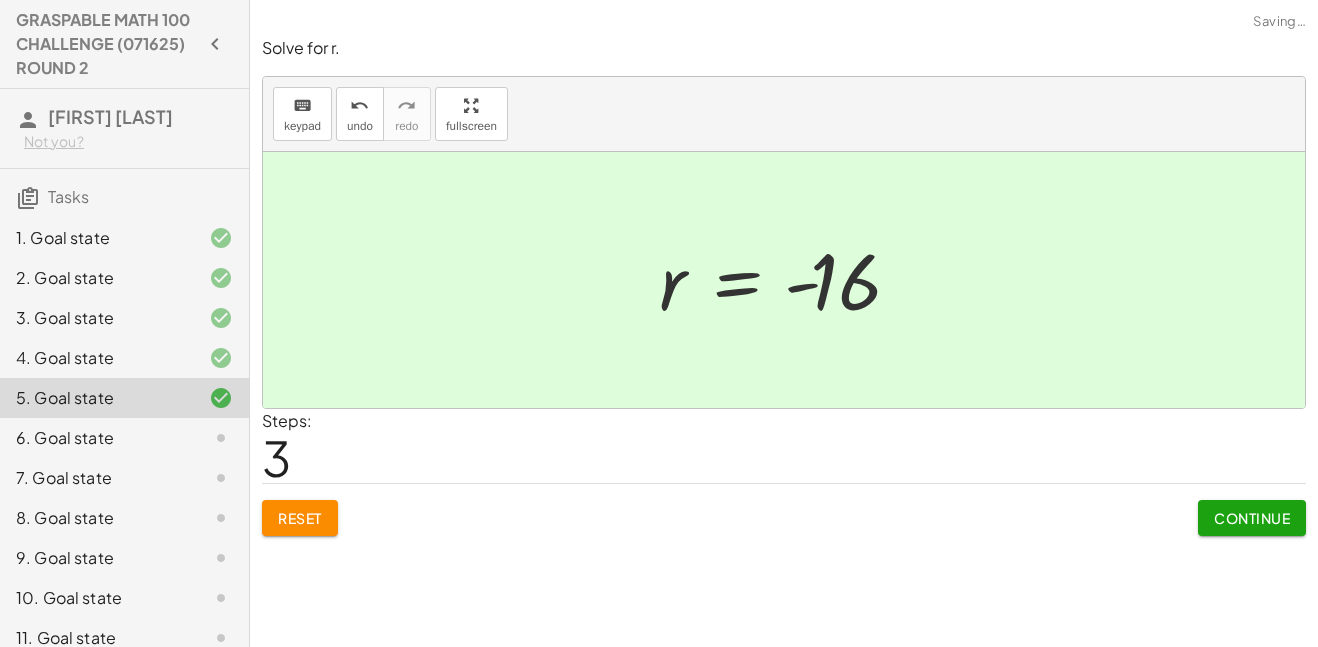 click on "Continue" 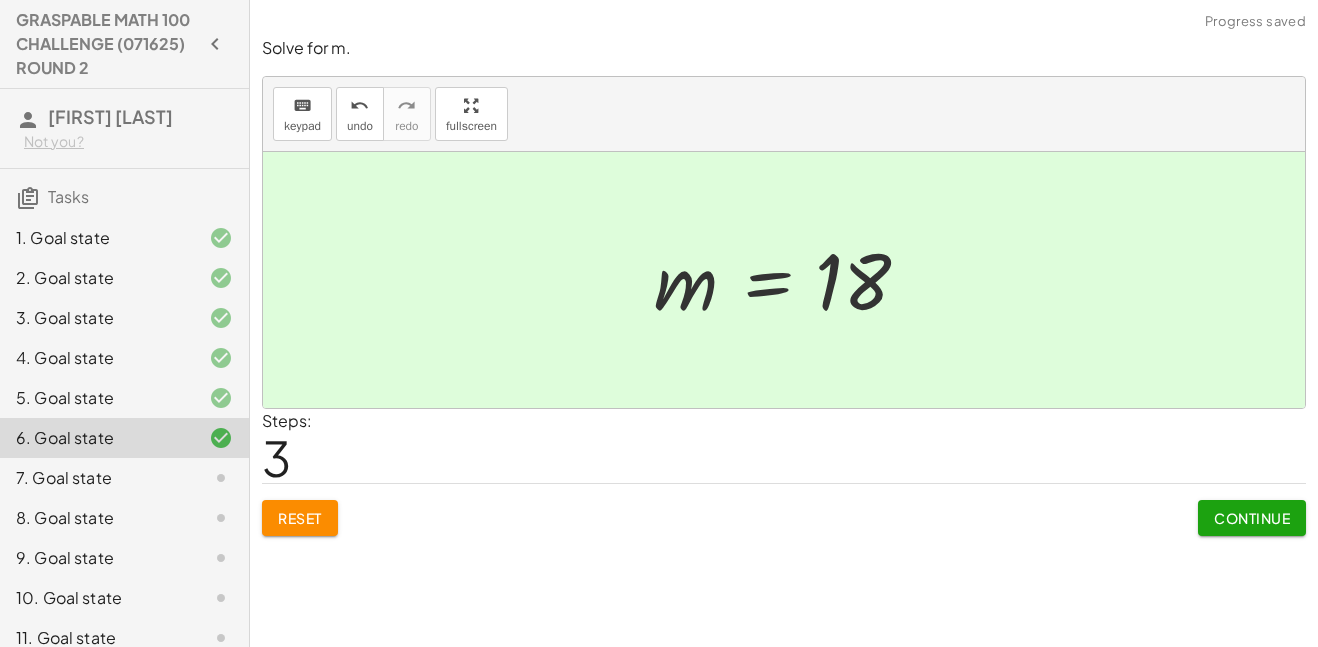 click on "Continue" 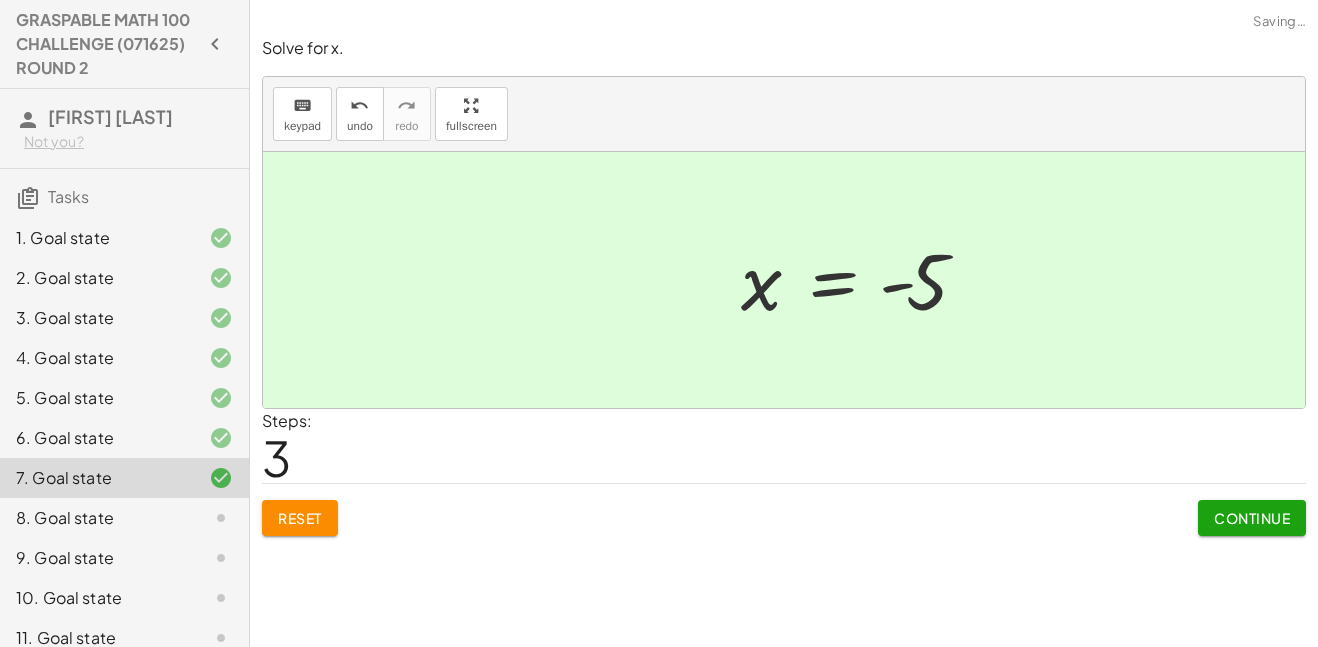 click on "Continue" 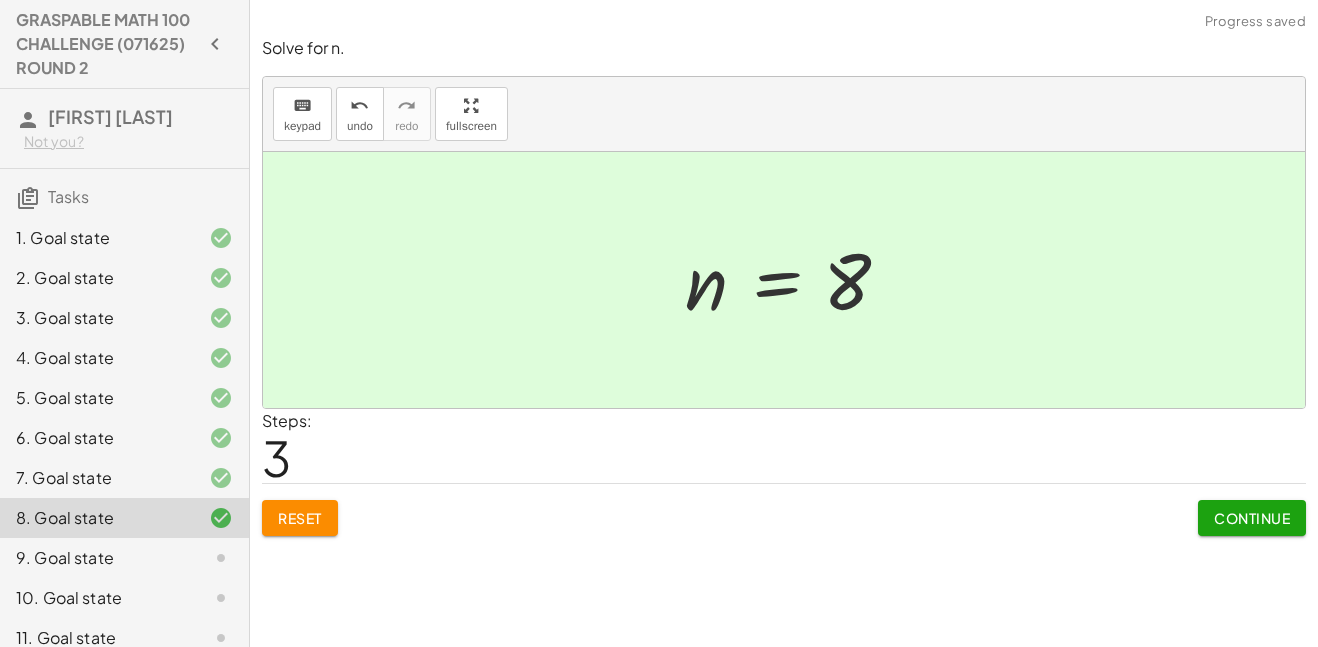 click on "Continue" 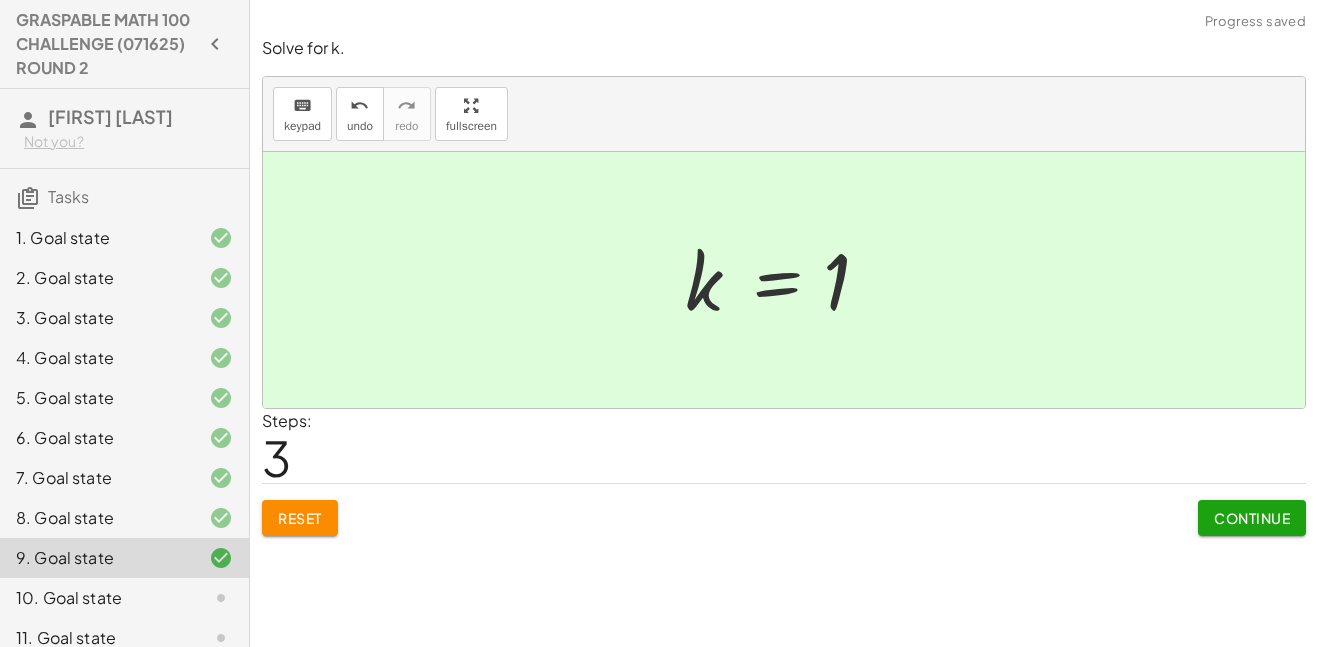 click on "Continue" at bounding box center [1252, 518] 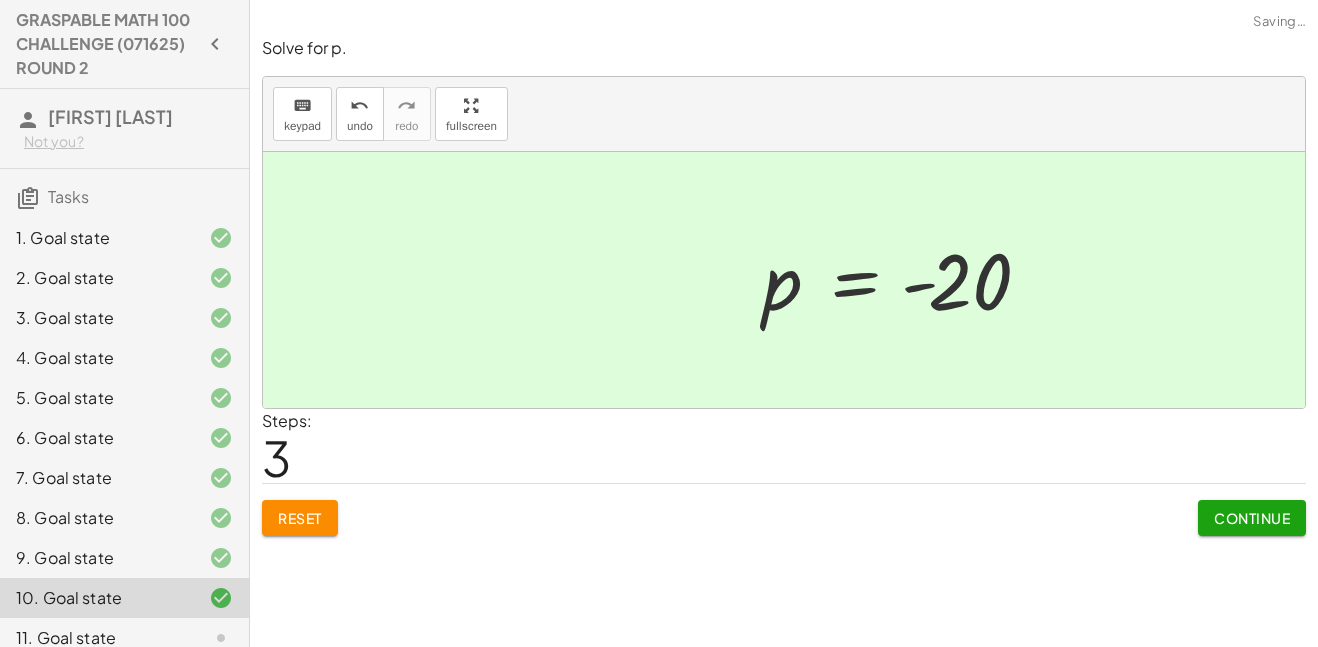 click on "Continue" at bounding box center (1252, 518) 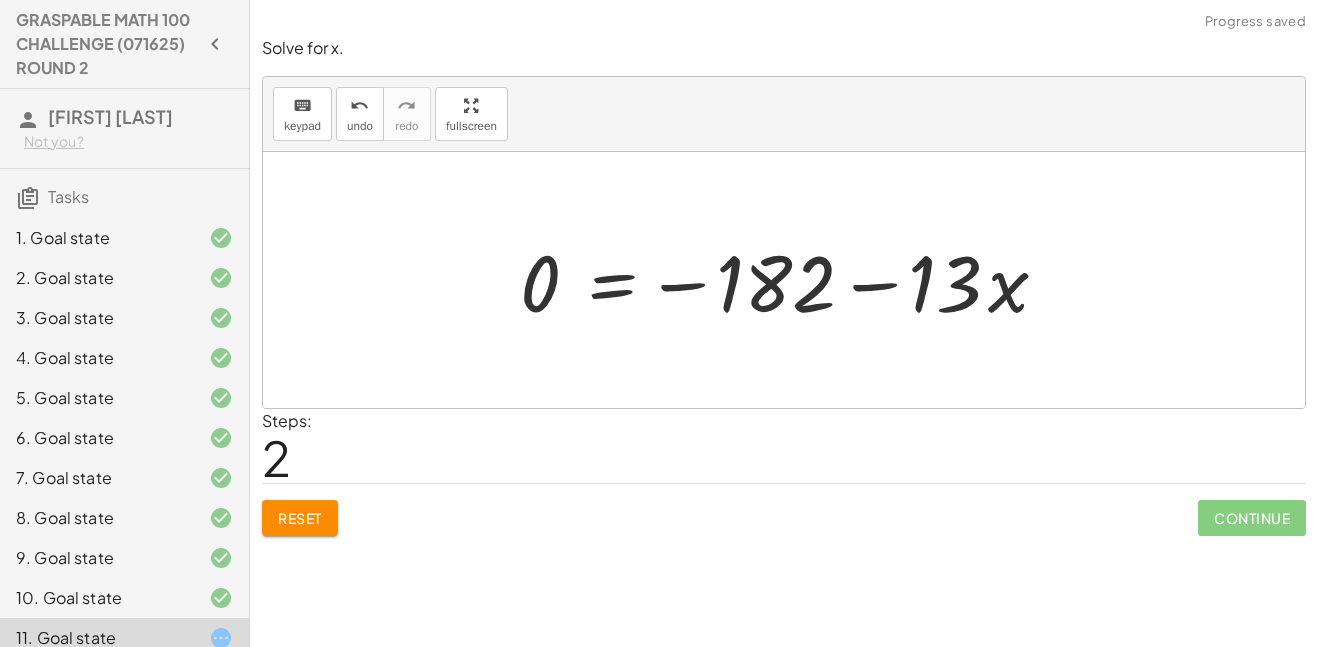 click on "Reset" 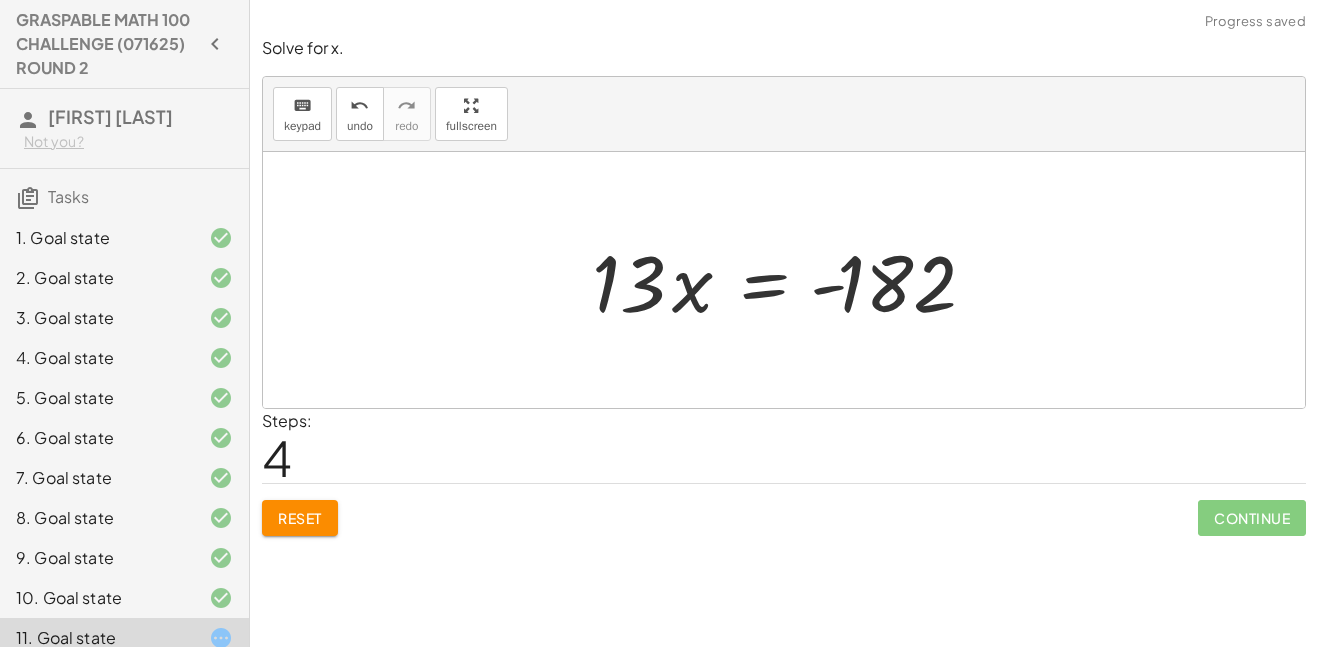 click on "Reset" at bounding box center [300, 518] 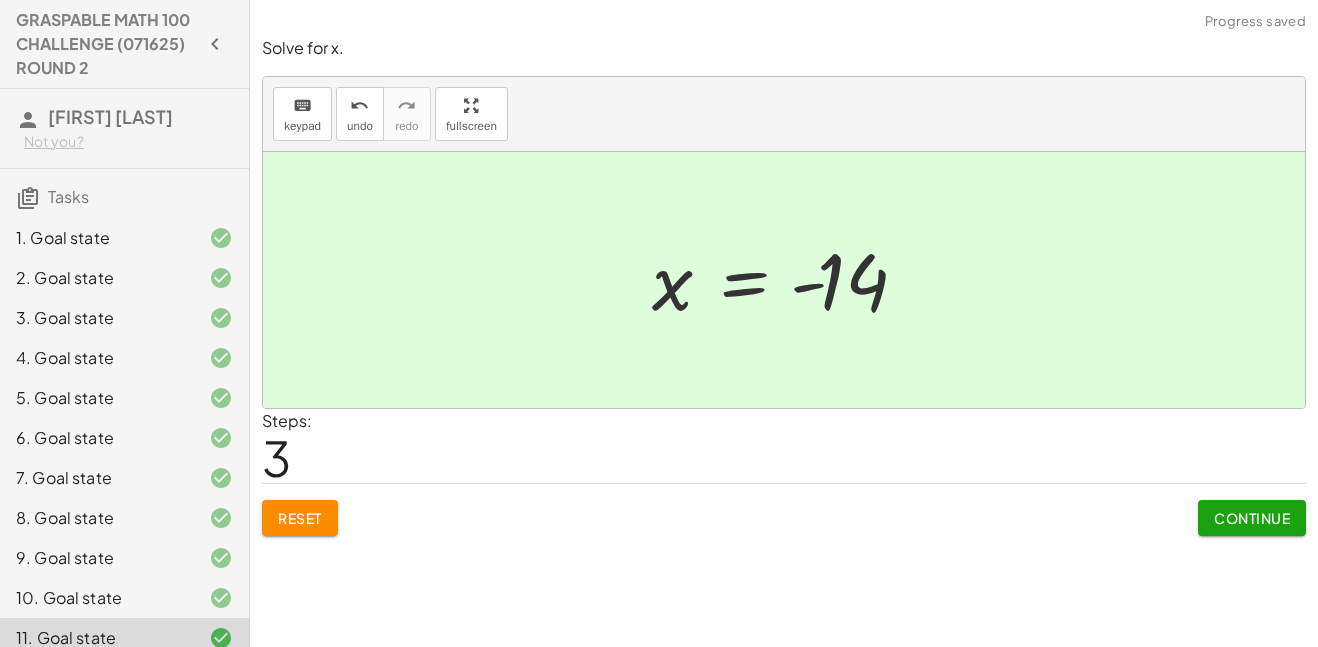 click on "Continue" at bounding box center [1252, 518] 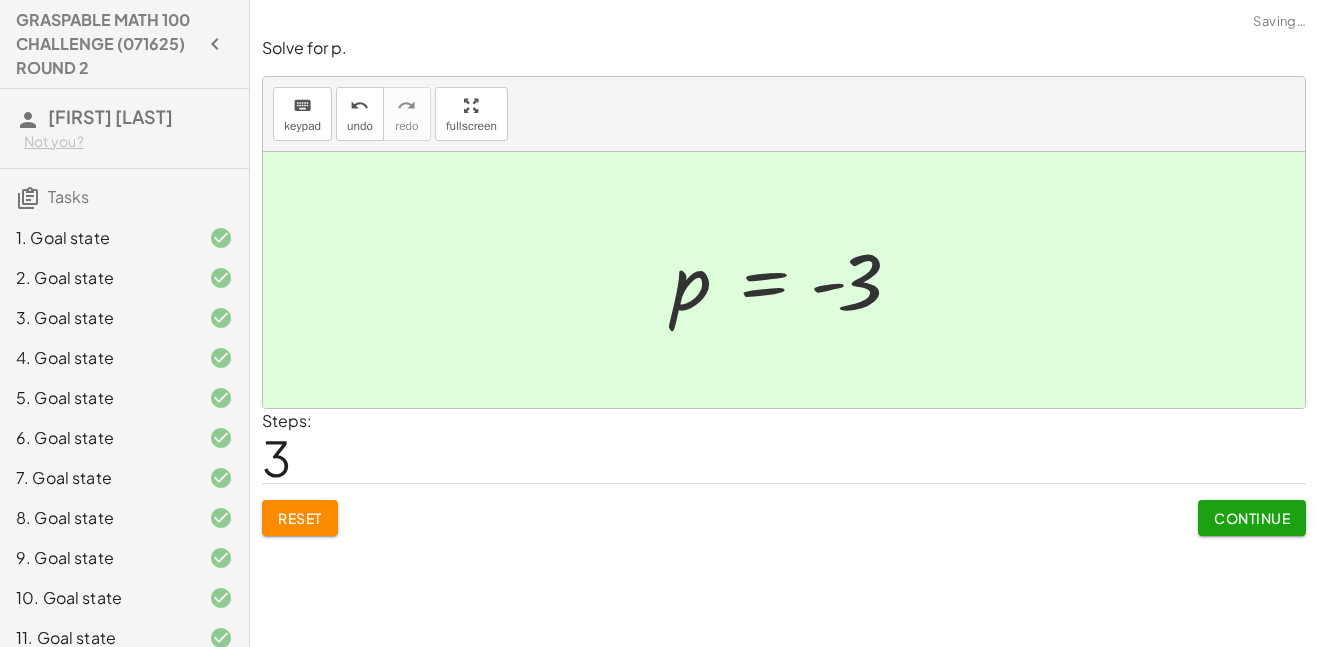 click on "Continue" 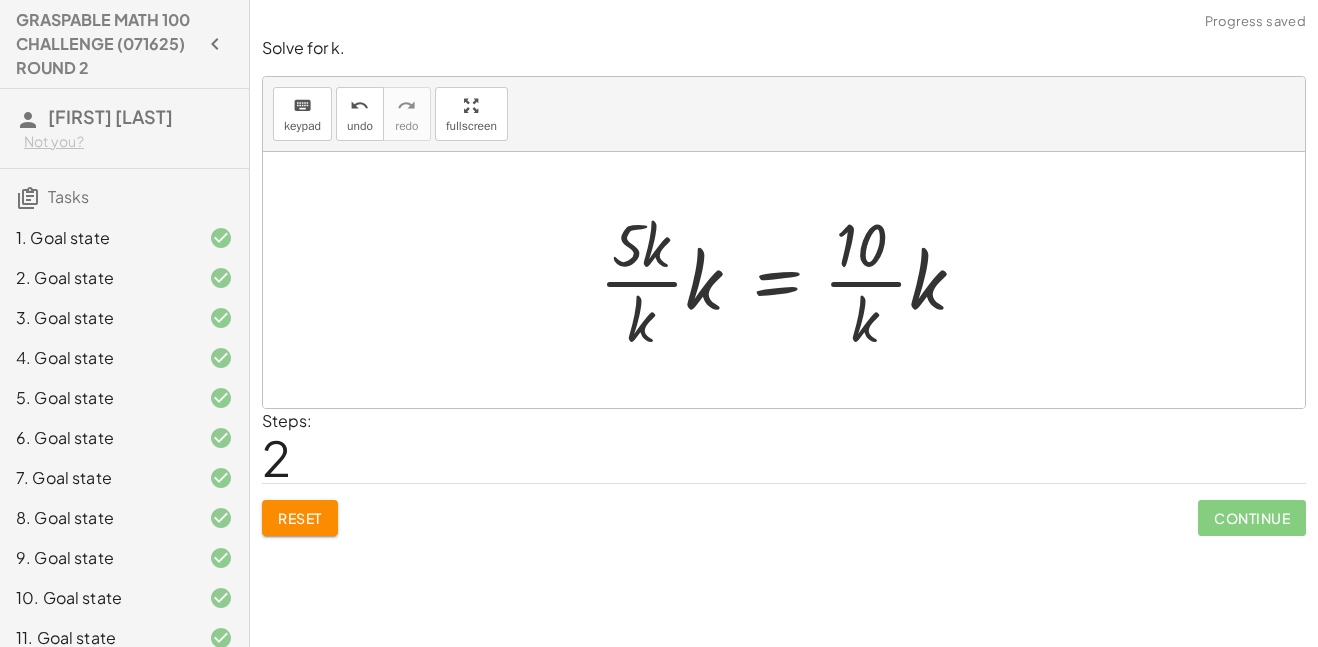 click on "Reset" at bounding box center [300, 518] 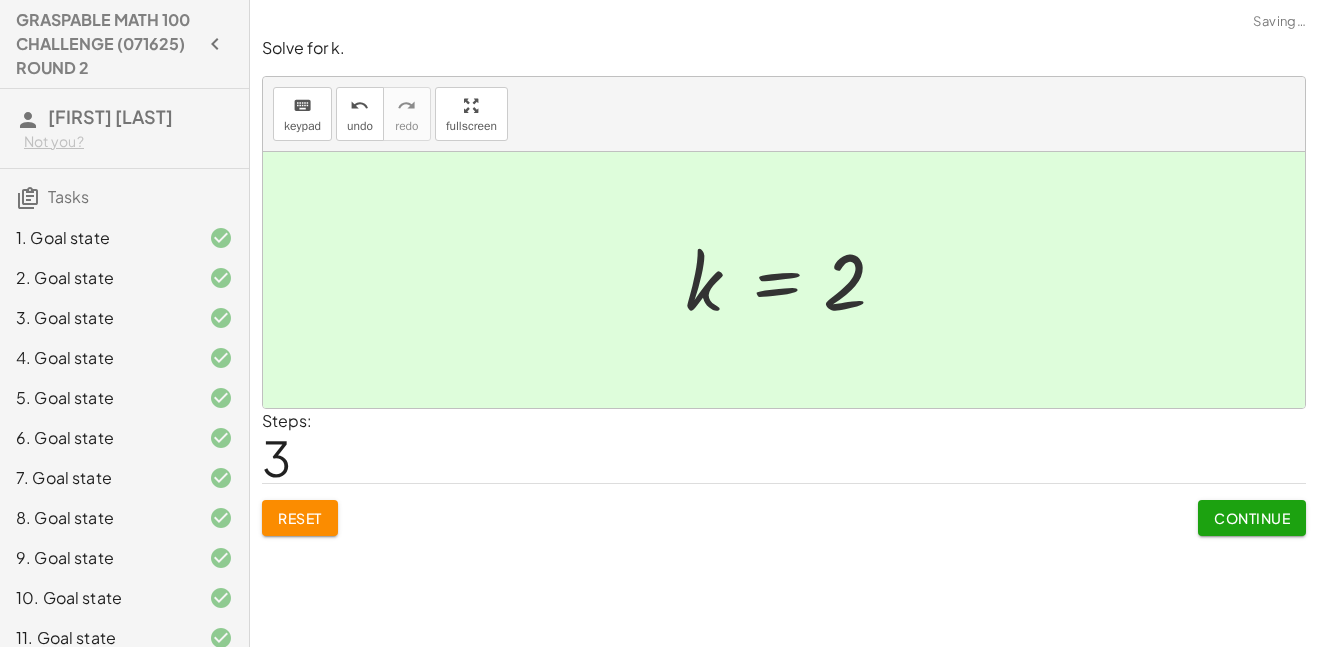 click on "Continue" at bounding box center (1252, 518) 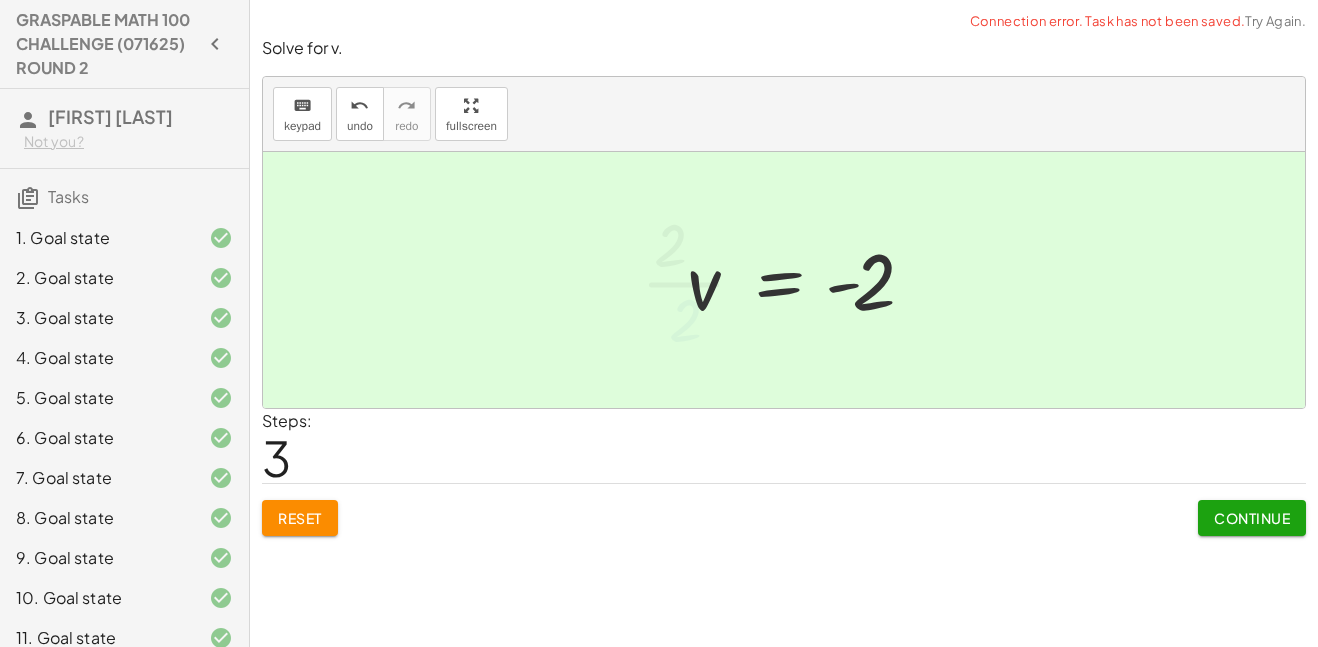 click on "Continue" 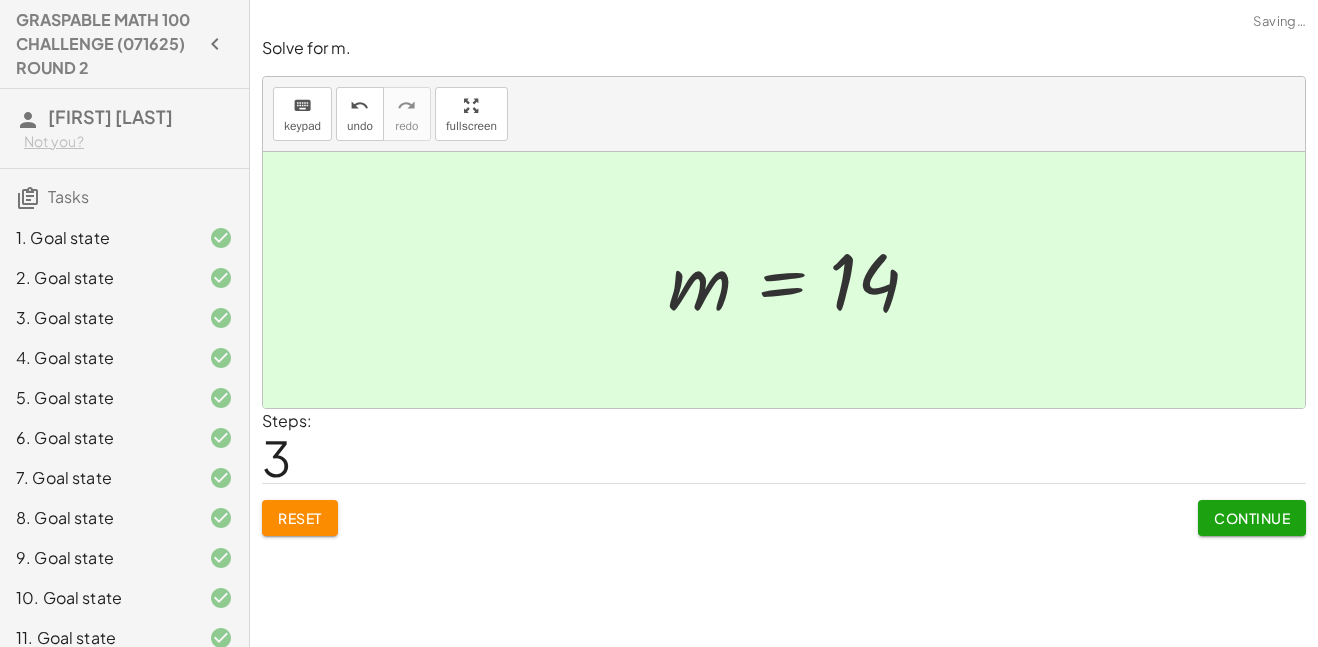 click on "Continue" 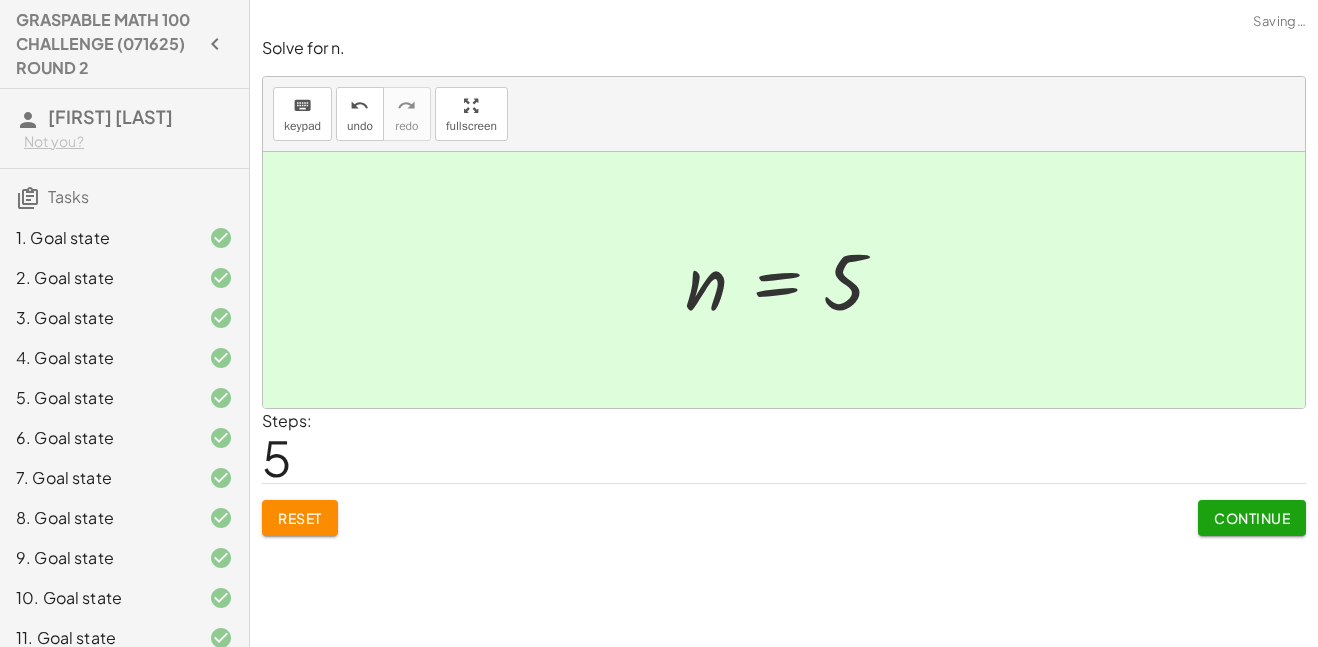 click on "Continue" 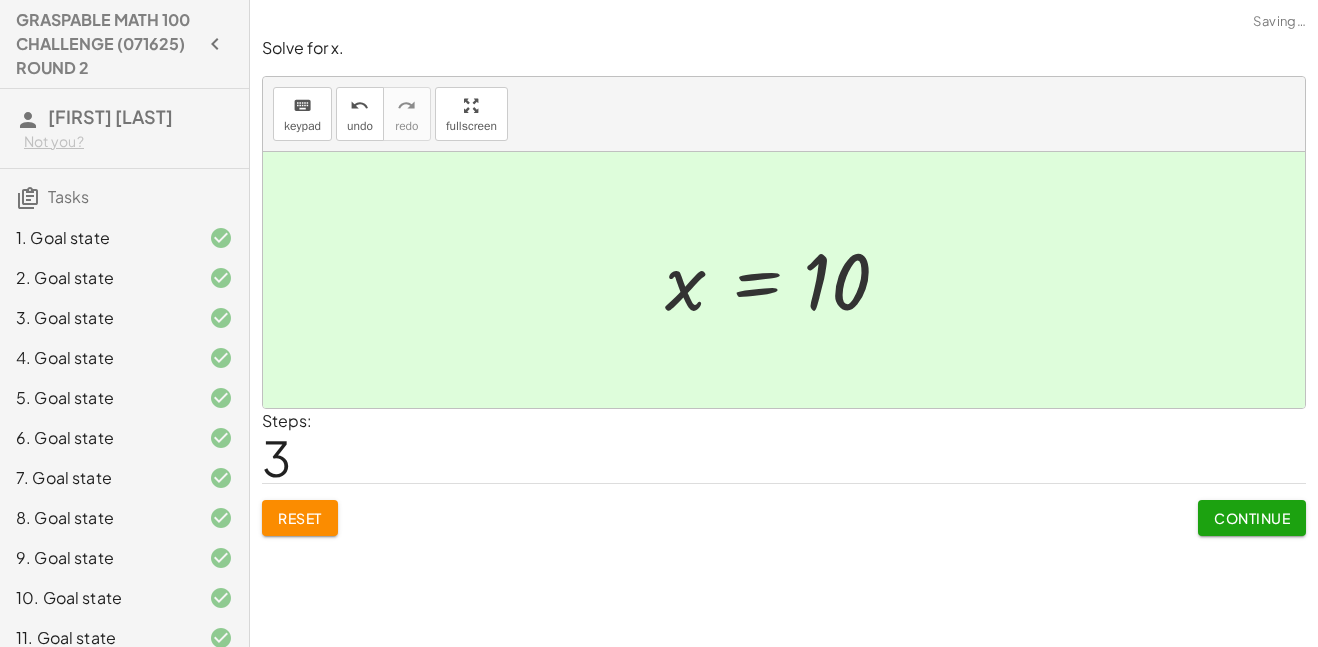 click on "Continue" 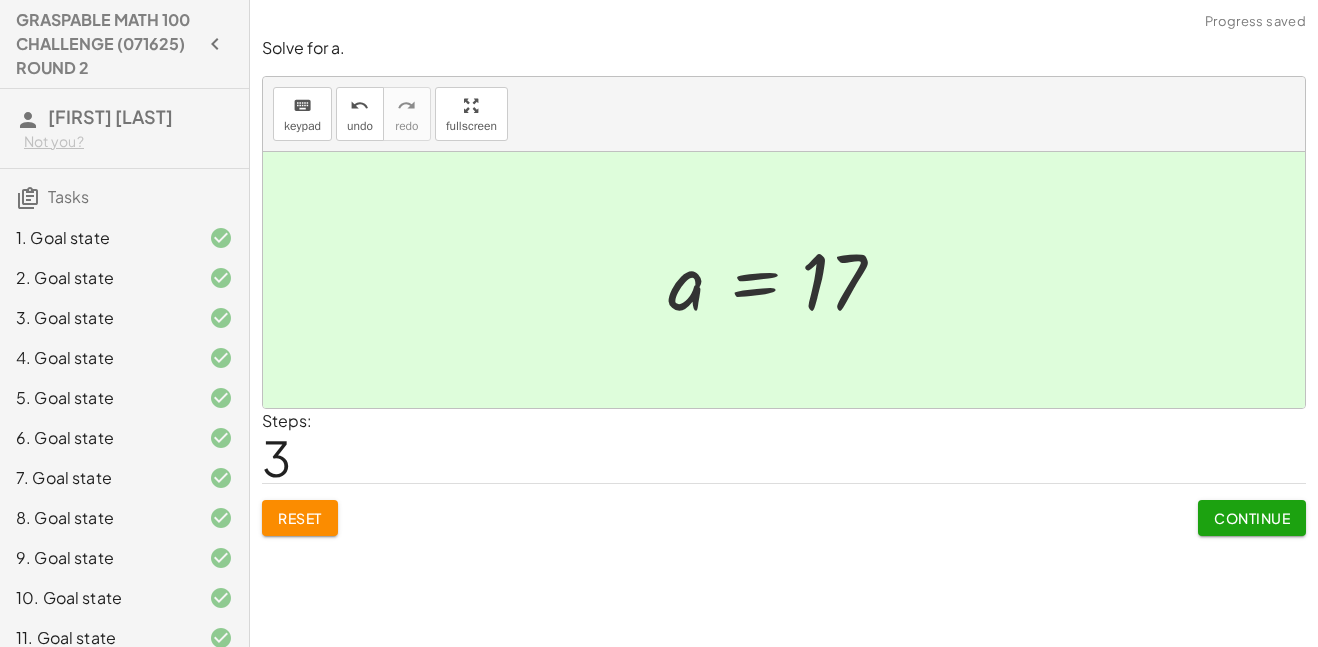 click on "Continue" 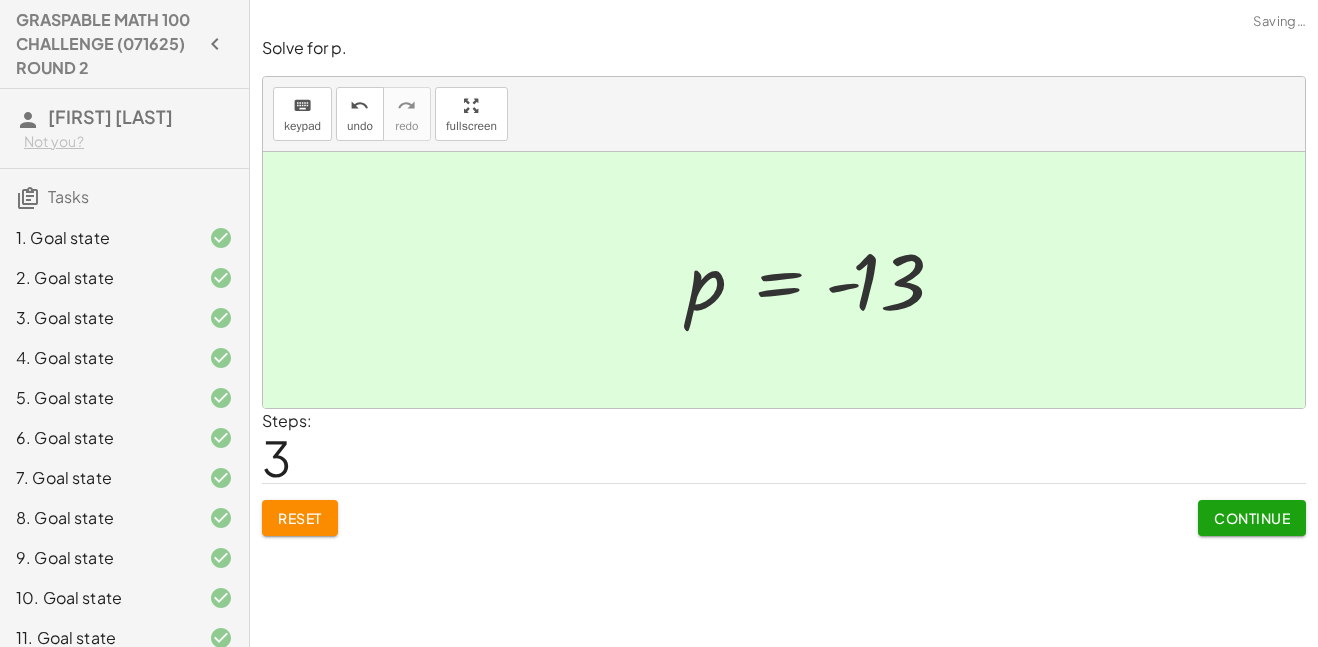 click on "Continue" at bounding box center (1252, 518) 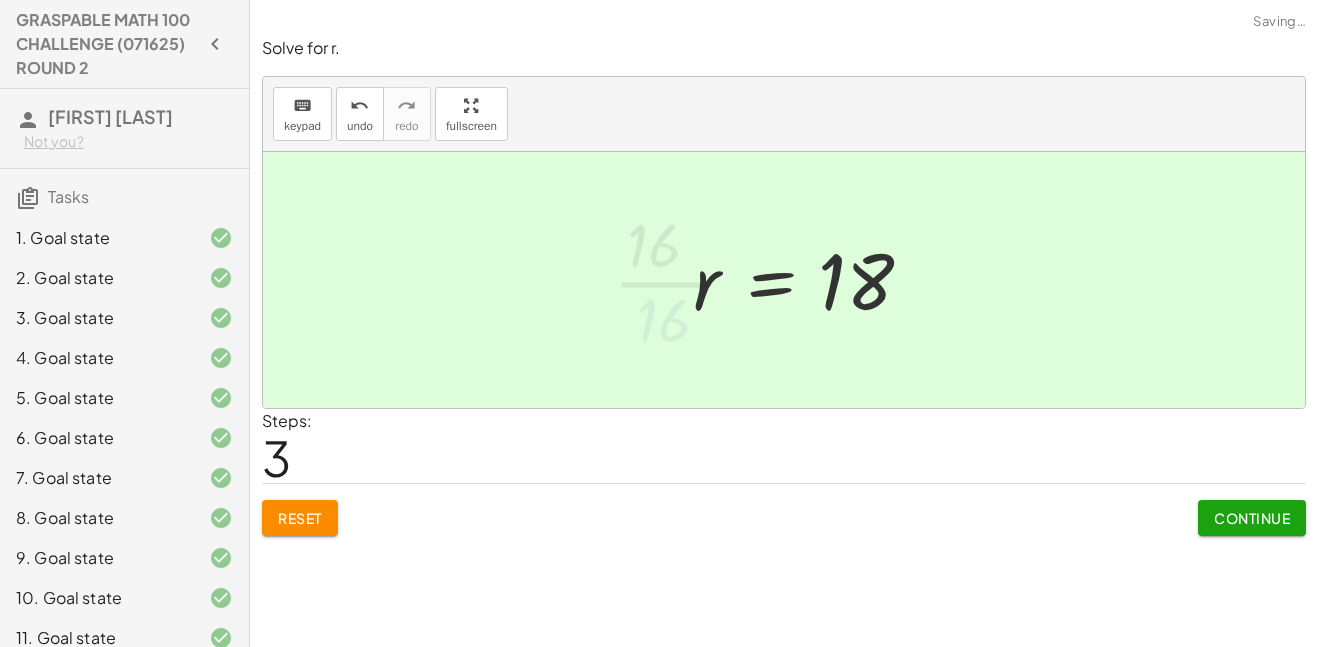 click on "Continue" at bounding box center [1252, 518] 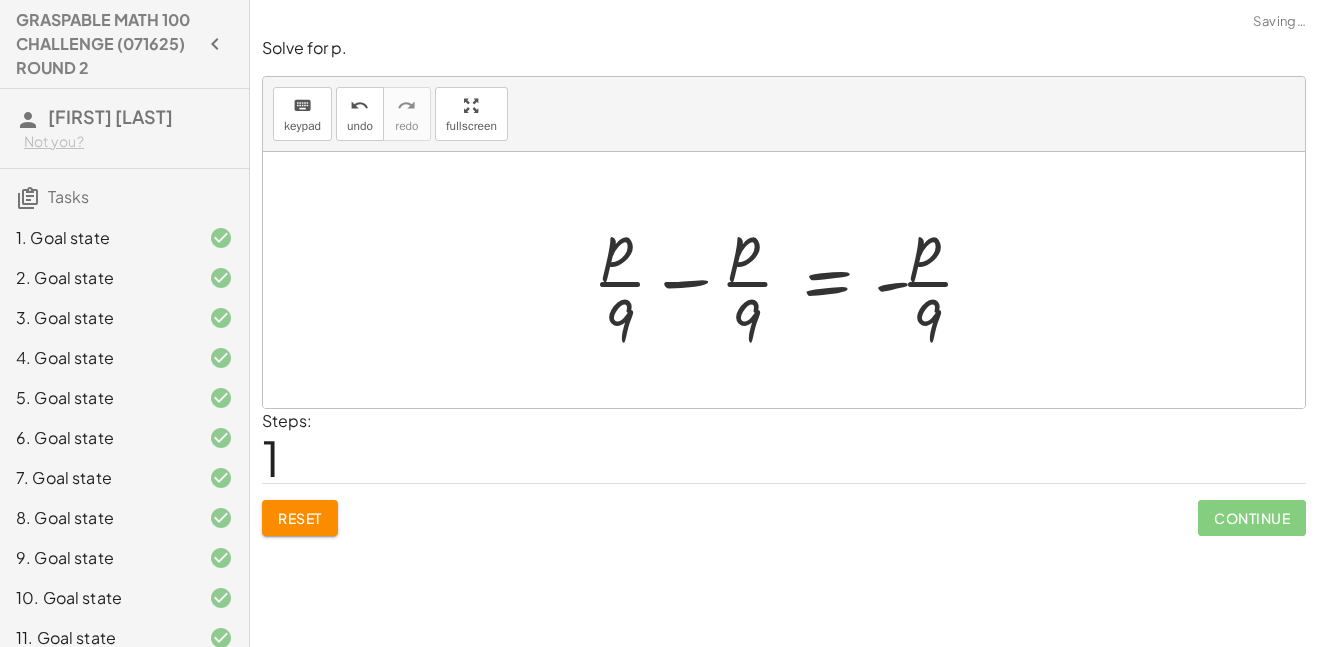 click on "Reset" at bounding box center [300, 518] 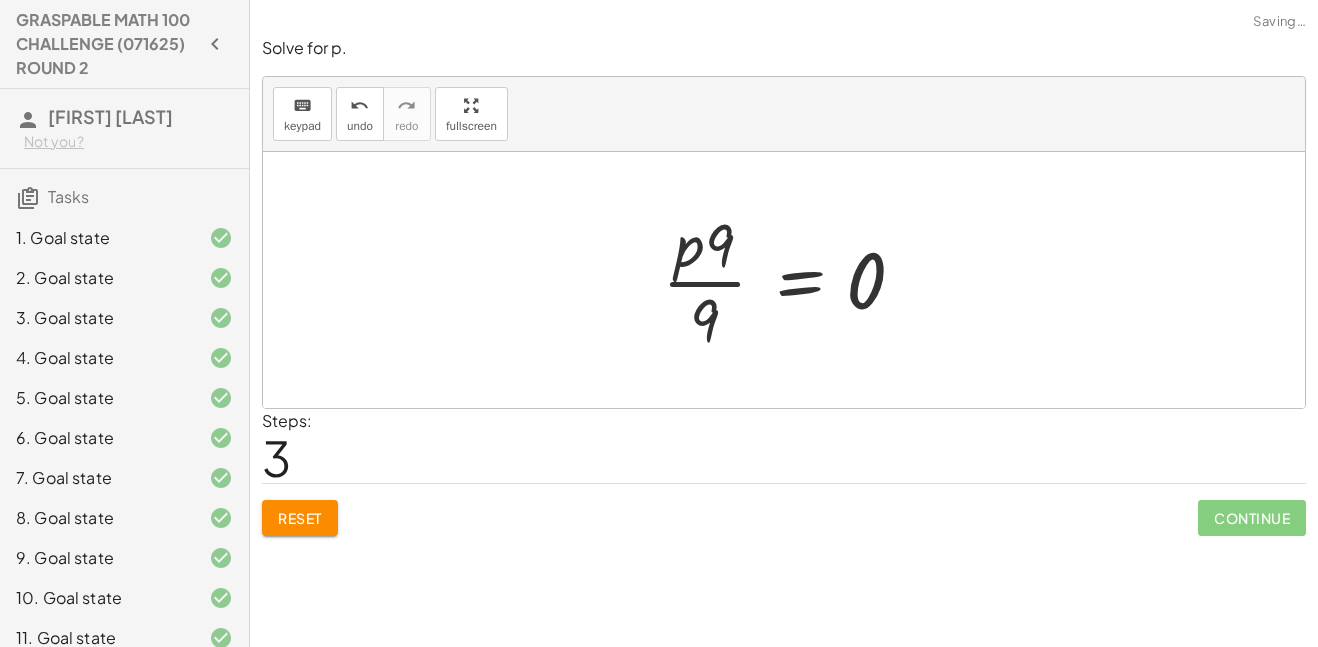 click on "Reset" 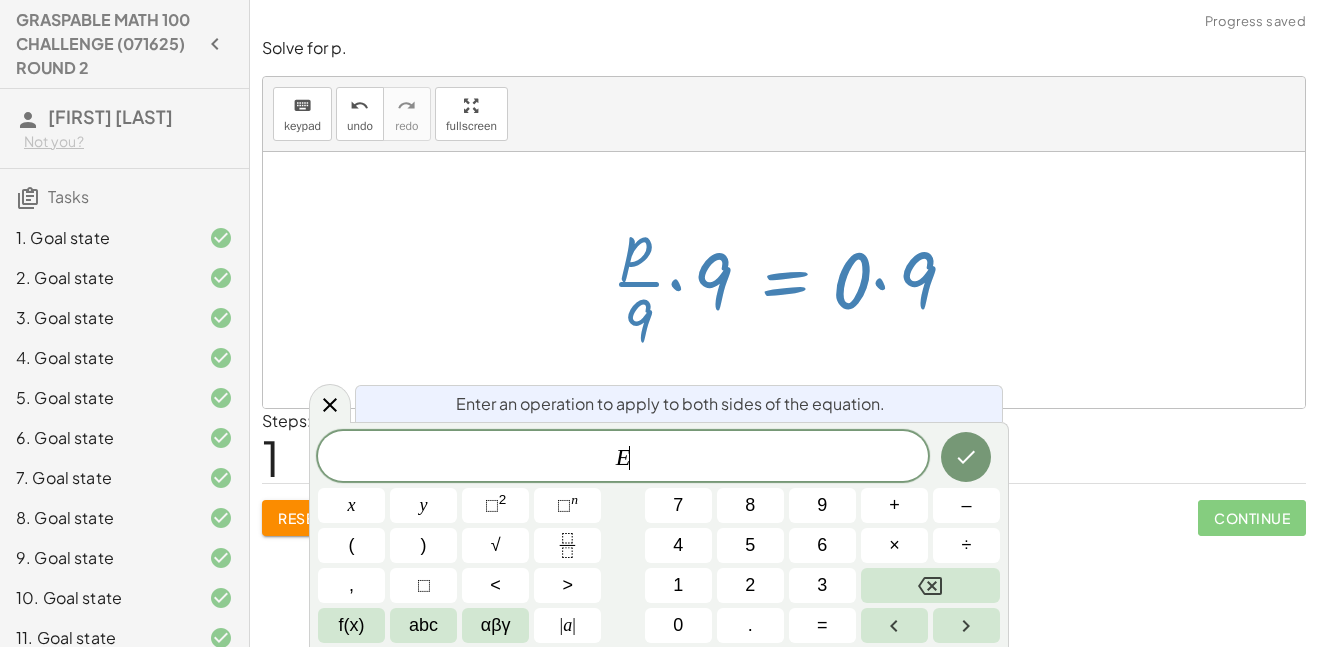 scroll, scrollTop: 1, scrollLeft: 0, axis: vertical 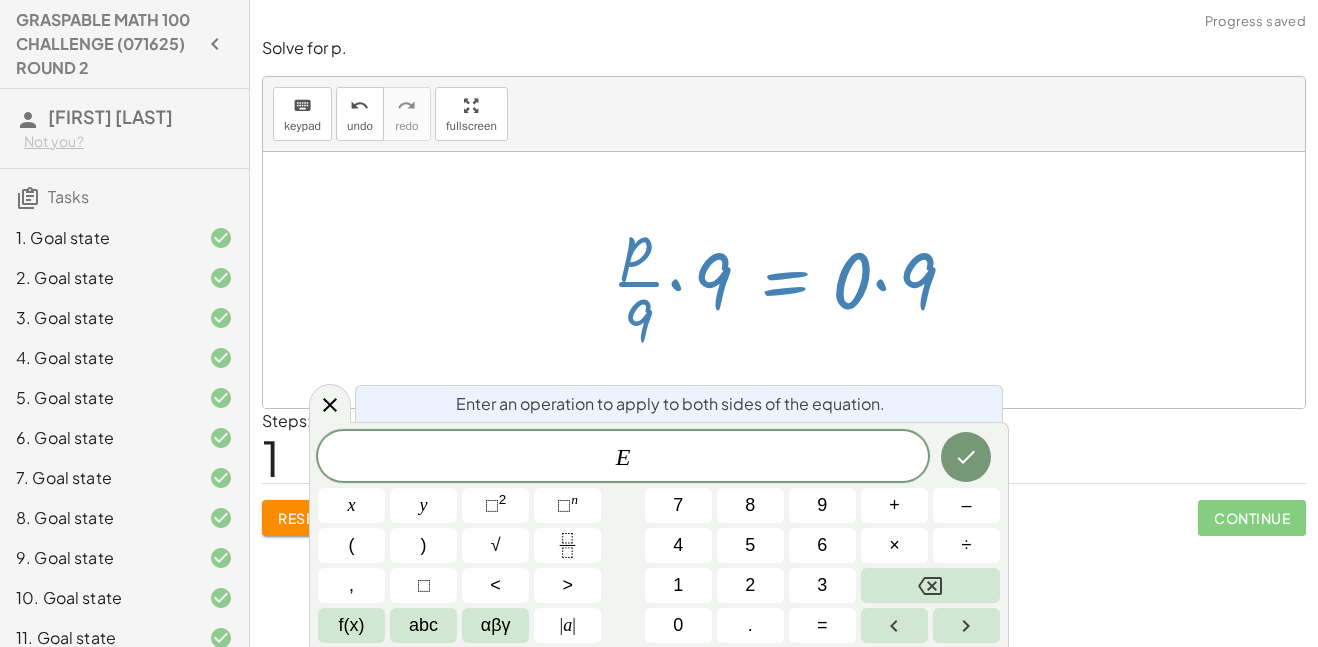 click on "E ​" 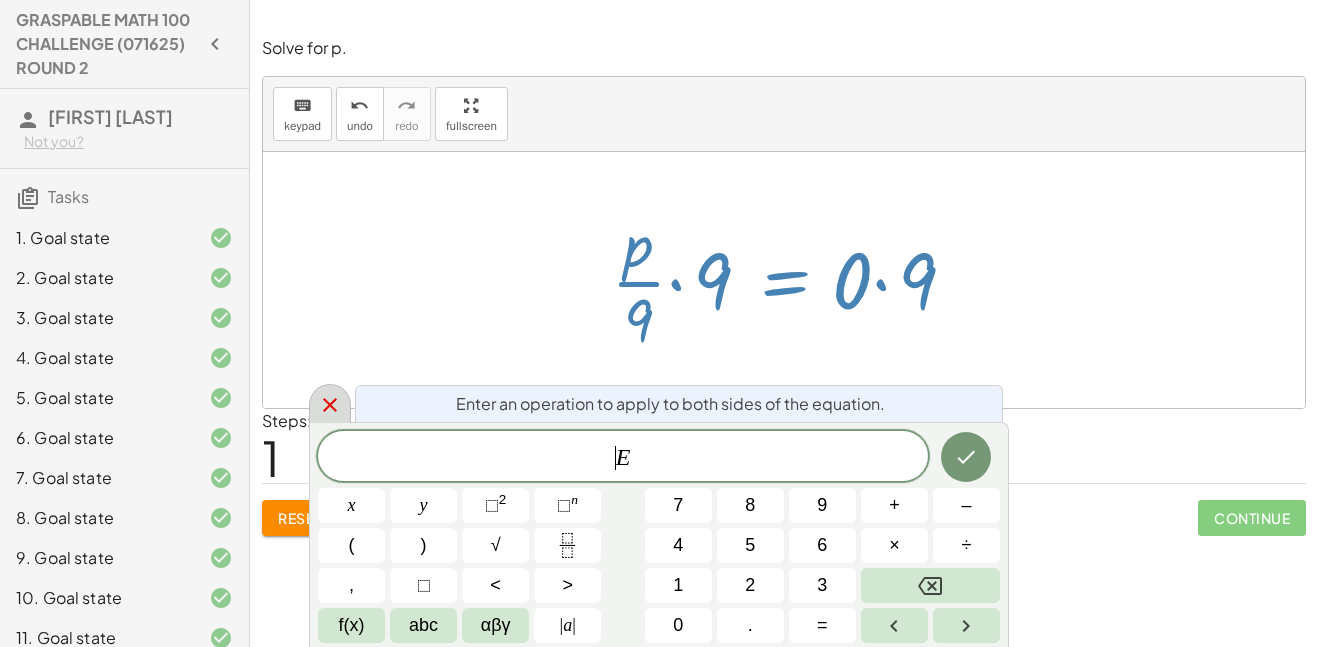 click at bounding box center [330, 403] 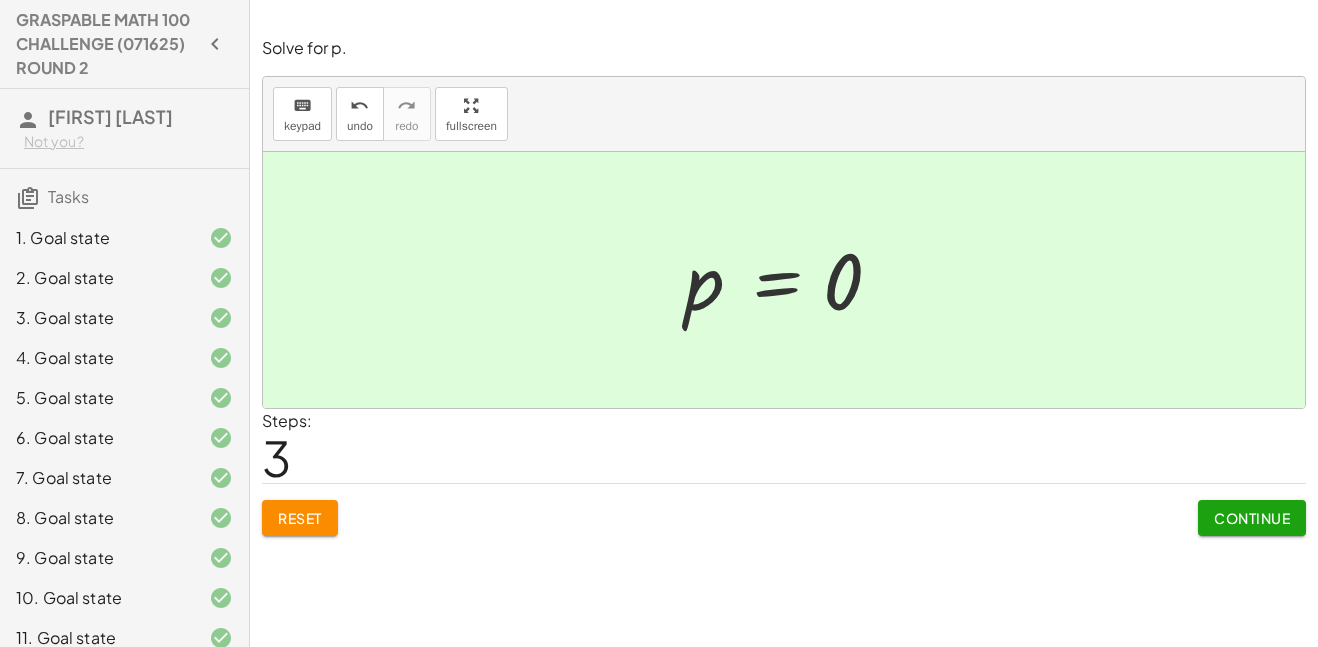 click on "Continue" at bounding box center [1252, 518] 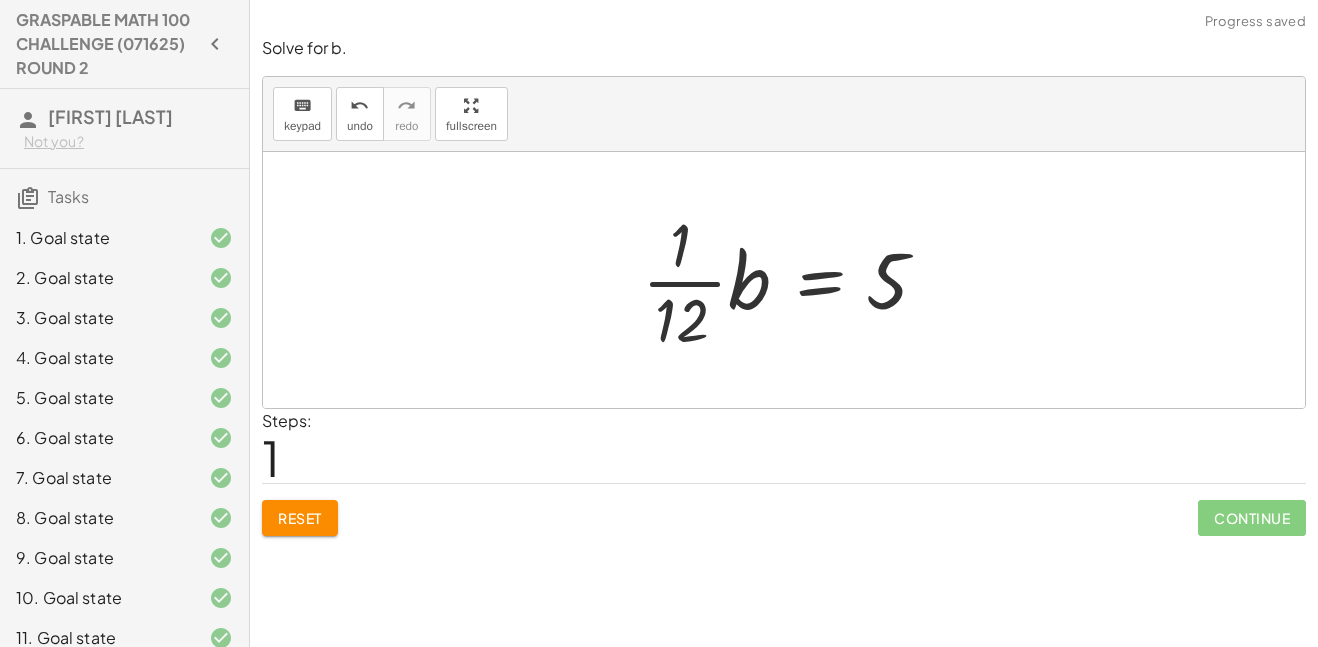 click on "Reset" at bounding box center (300, 518) 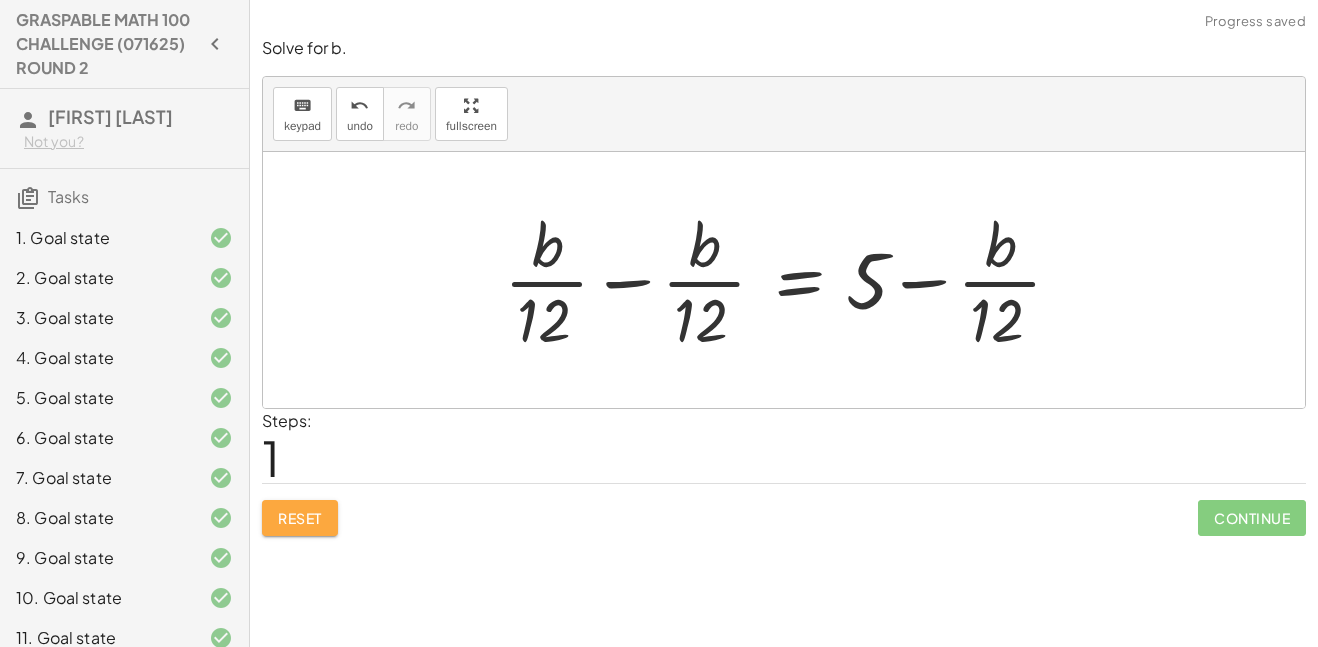 click on "Reset" 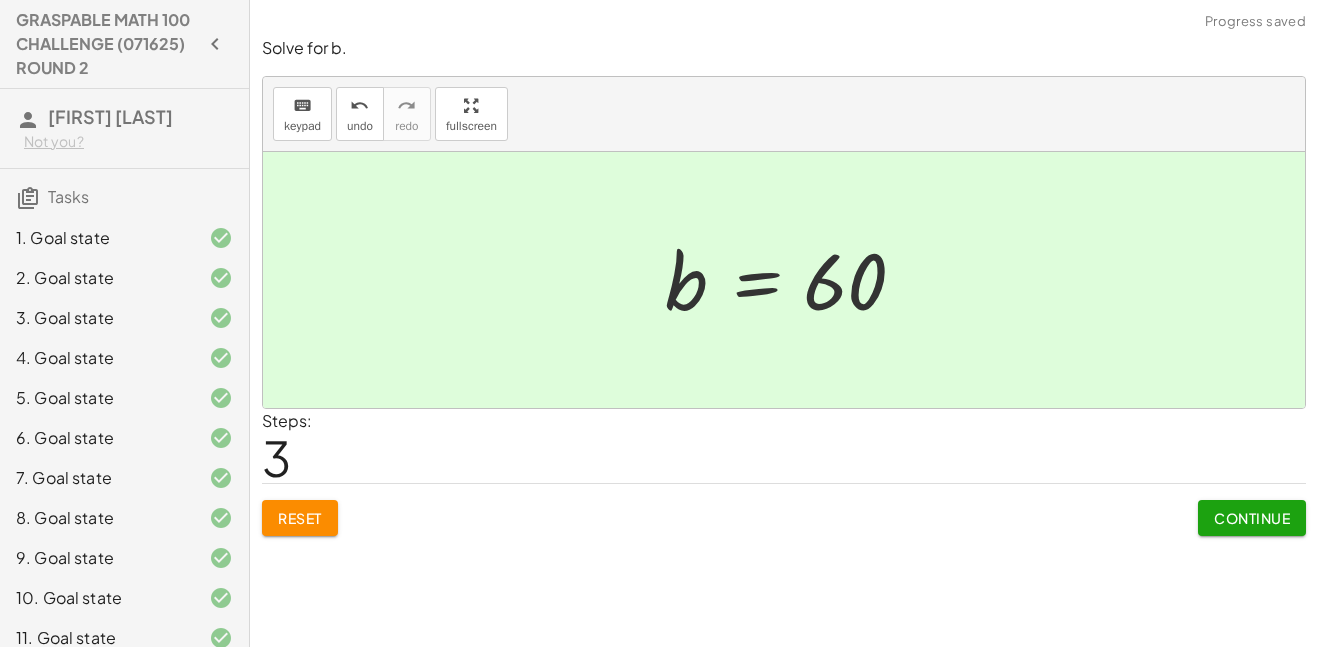 click on "Solve for m. keyboard keypad undo undo redo redo fullscreen + m − 7 = 11 + m − 7 + 7 = + 11 + 7 + m − 7 + 7 = 18 + m + 0 = m" 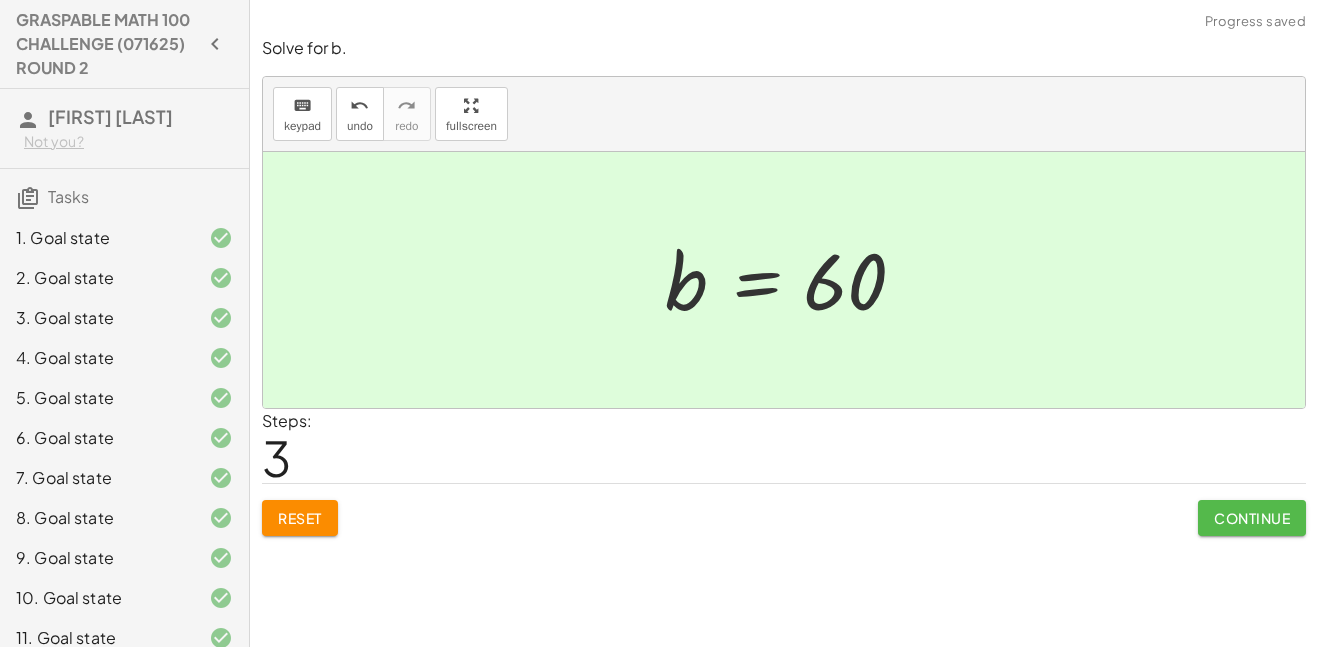 click on "Continue" at bounding box center (1252, 518) 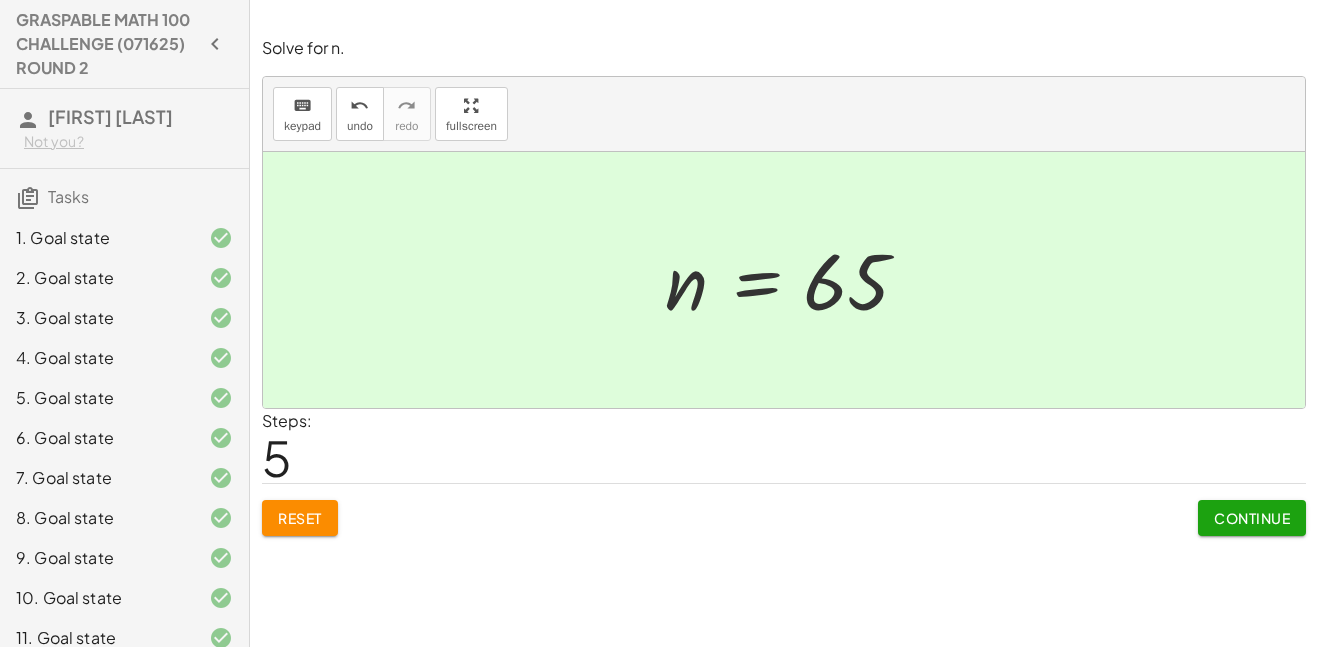 click on "Continue" 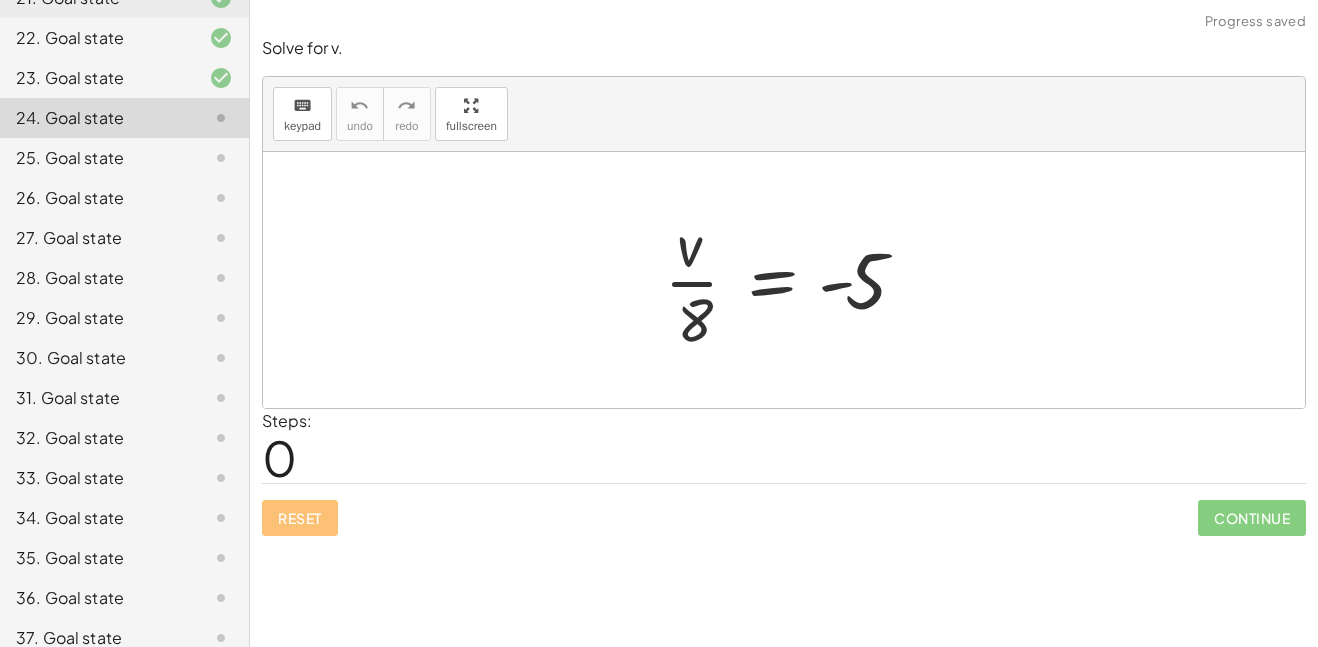 scroll, scrollTop: 1044, scrollLeft: 0, axis: vertical 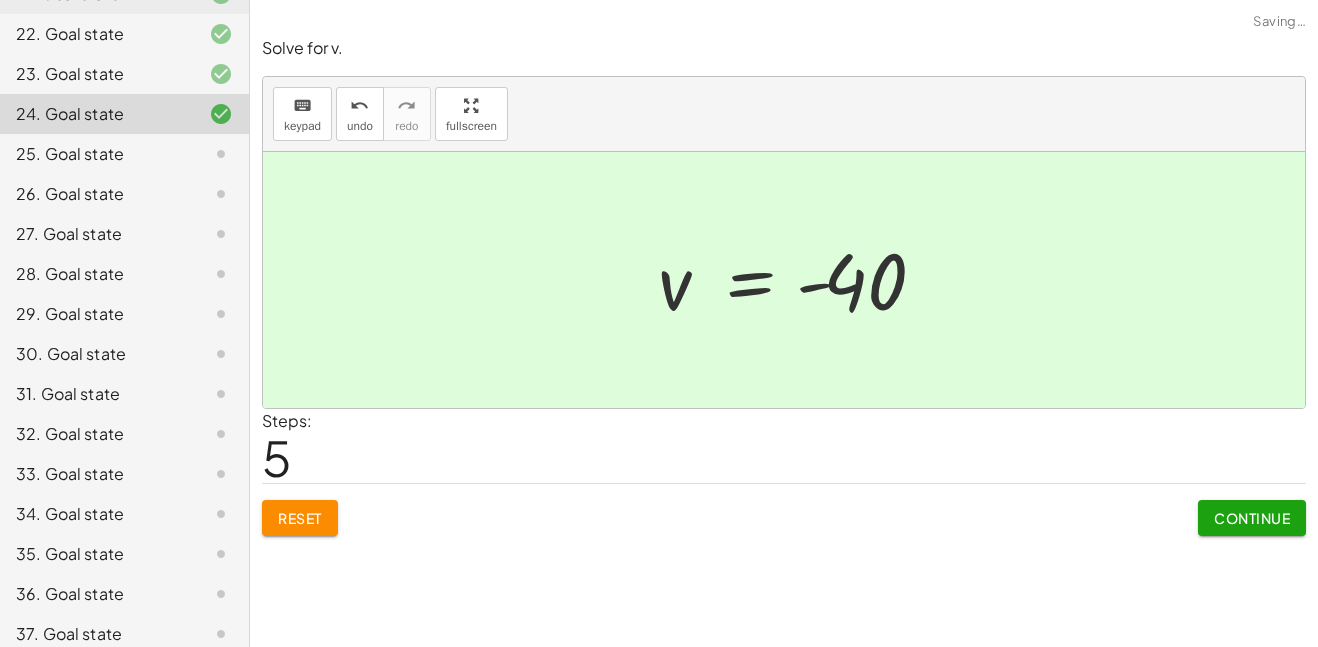 click on "Continue" 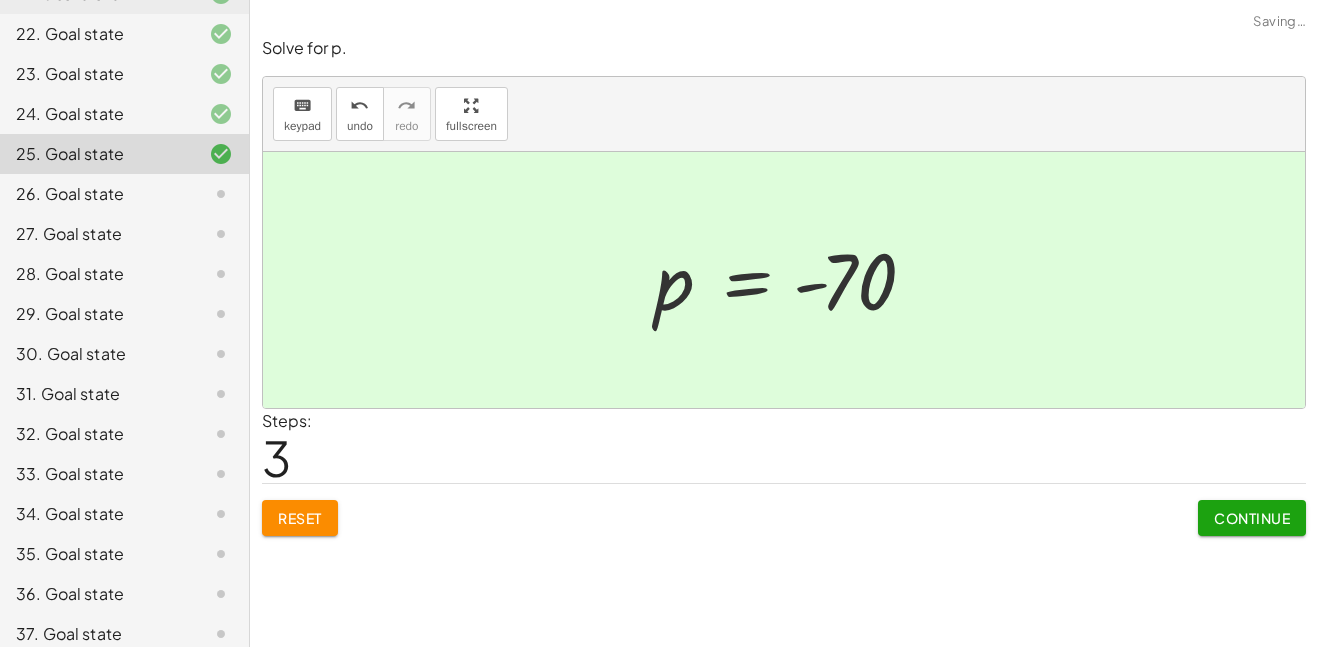 click on "Continue" at bounding box center [1252, 518] 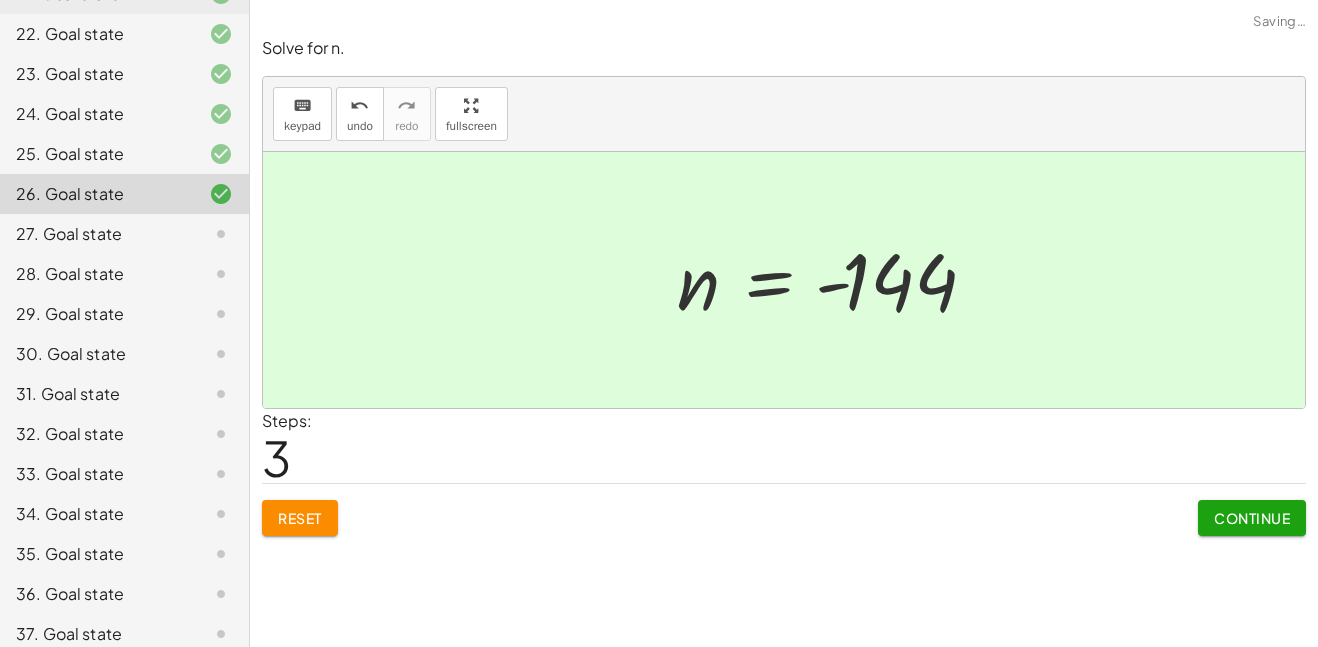 click on "Continue" 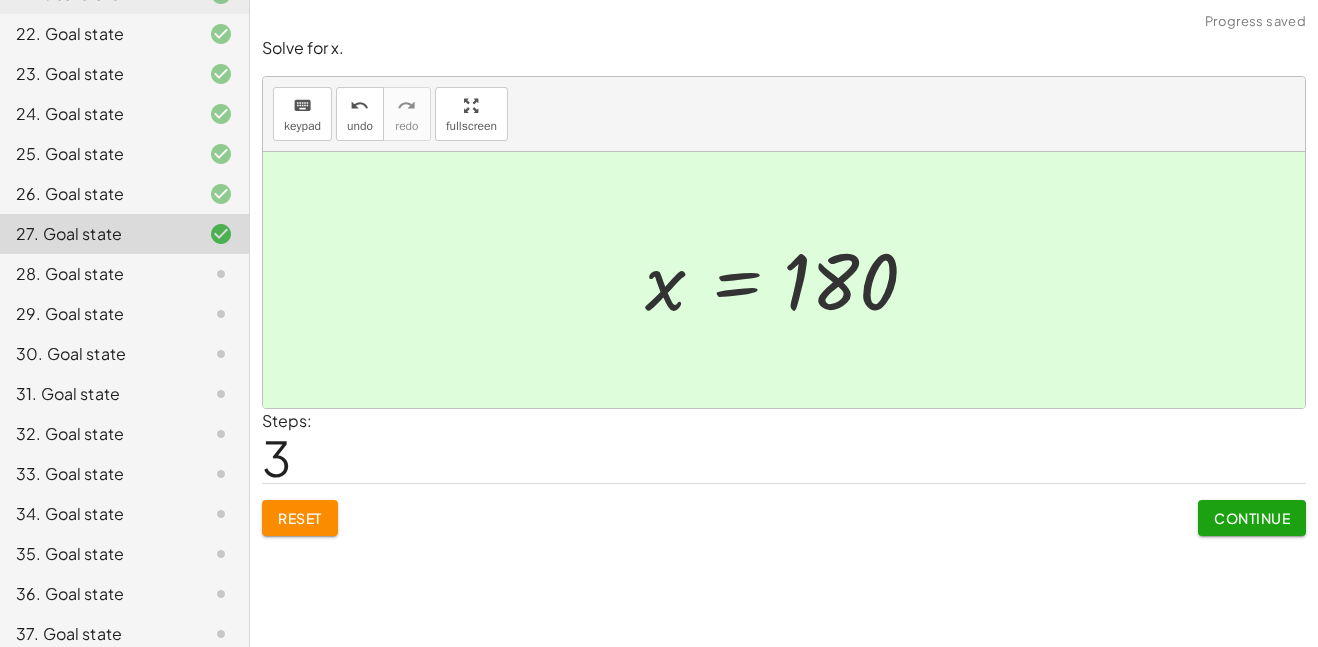 click on "Continue" at bounding box center (1252, 518) 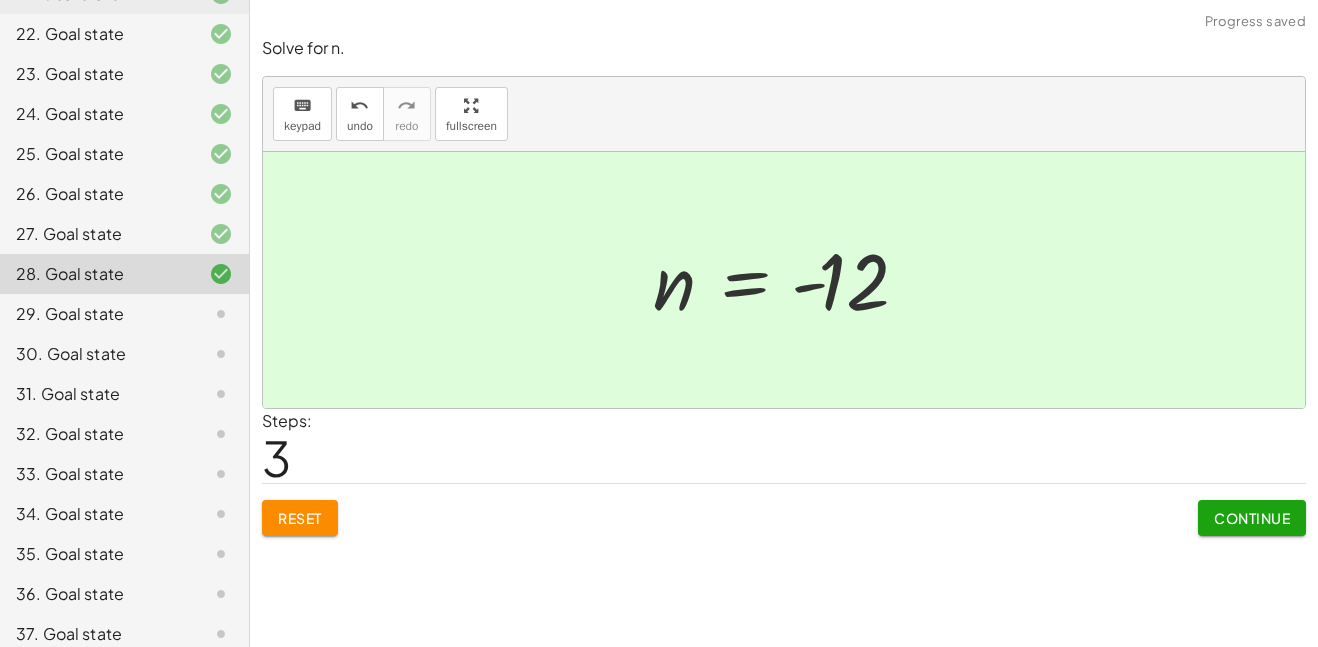 click on "Continue" 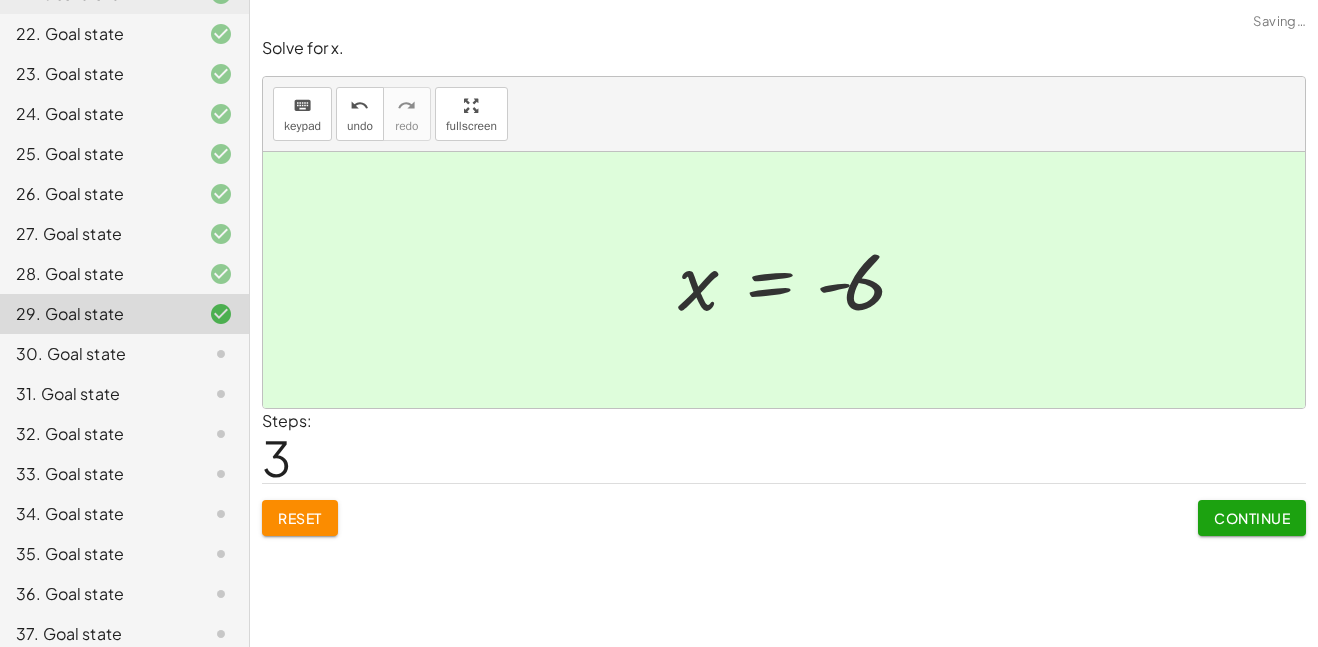 click on "Continue" at bounding box center [1252, 518] 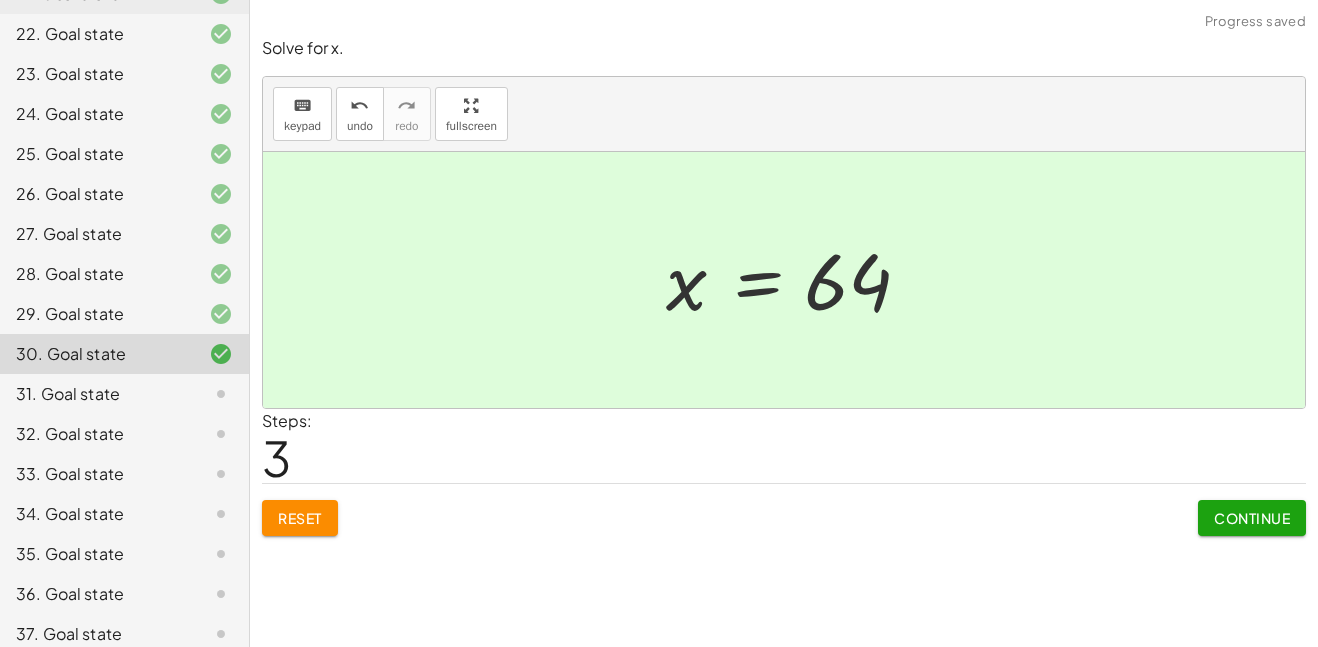 click on "Continue" at bounding box center [1252, 518] 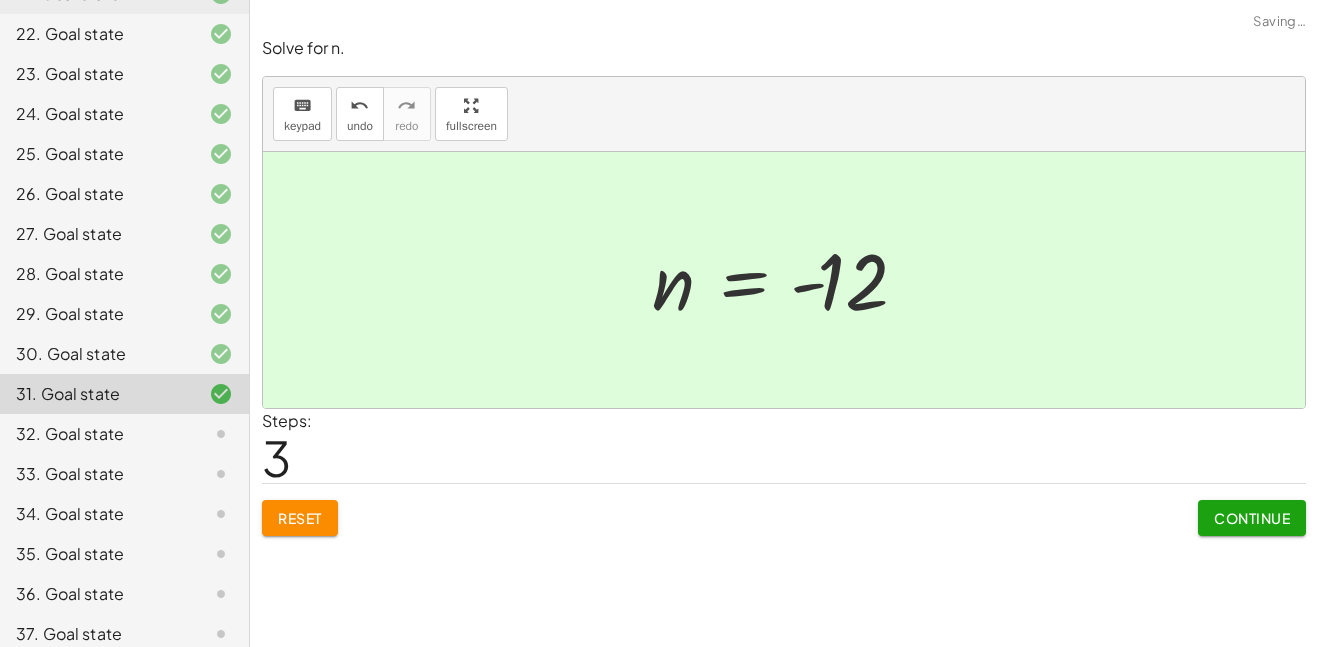 click on "Continue" 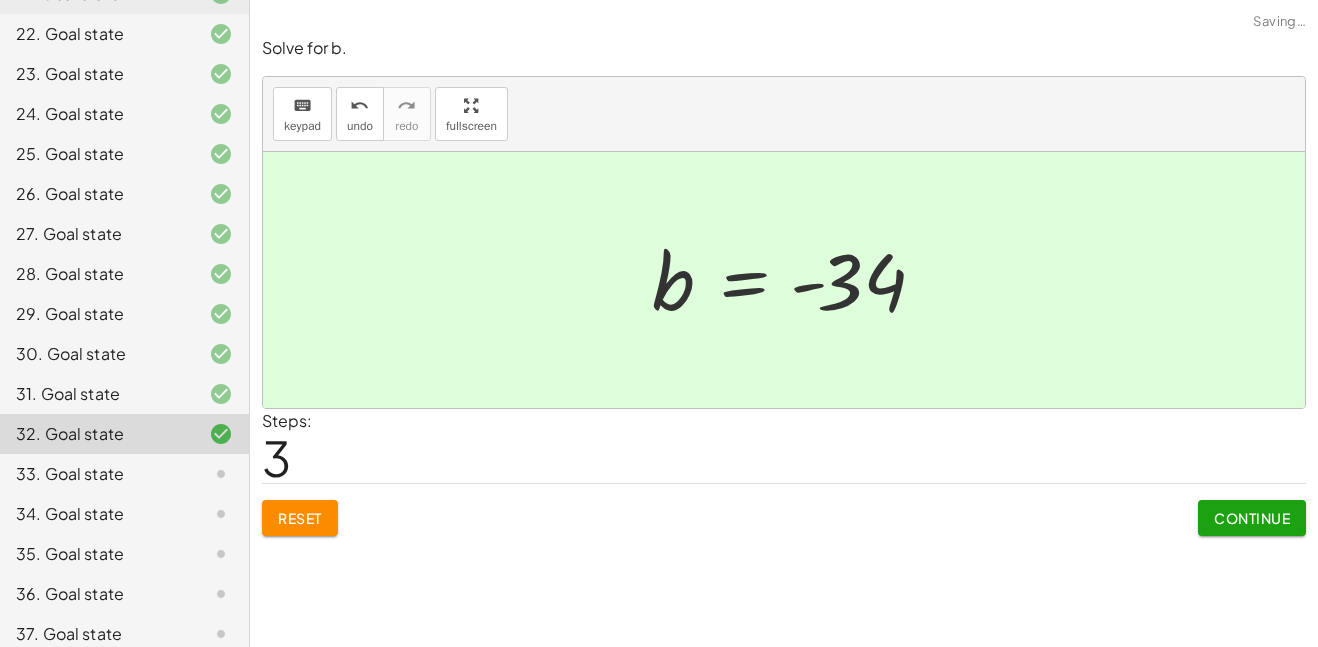 click on "Continue" 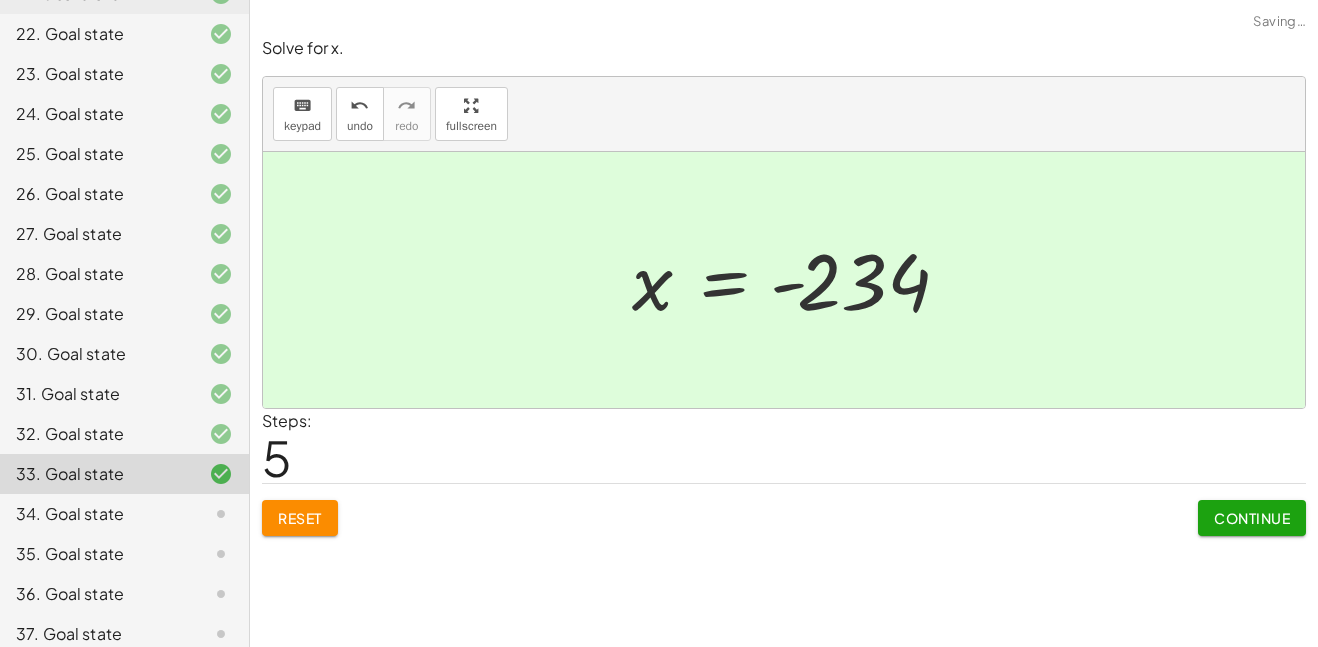 click on "Continue" at bounding box center [1252, 518] 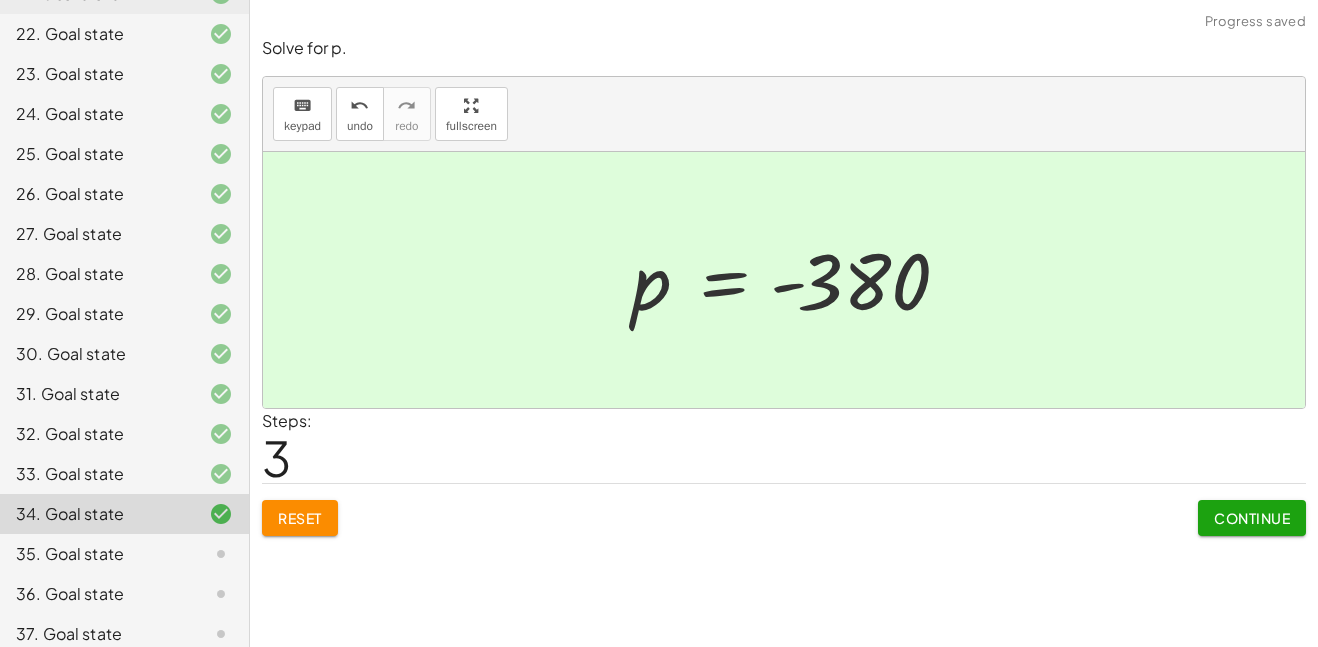 click on "Continue" 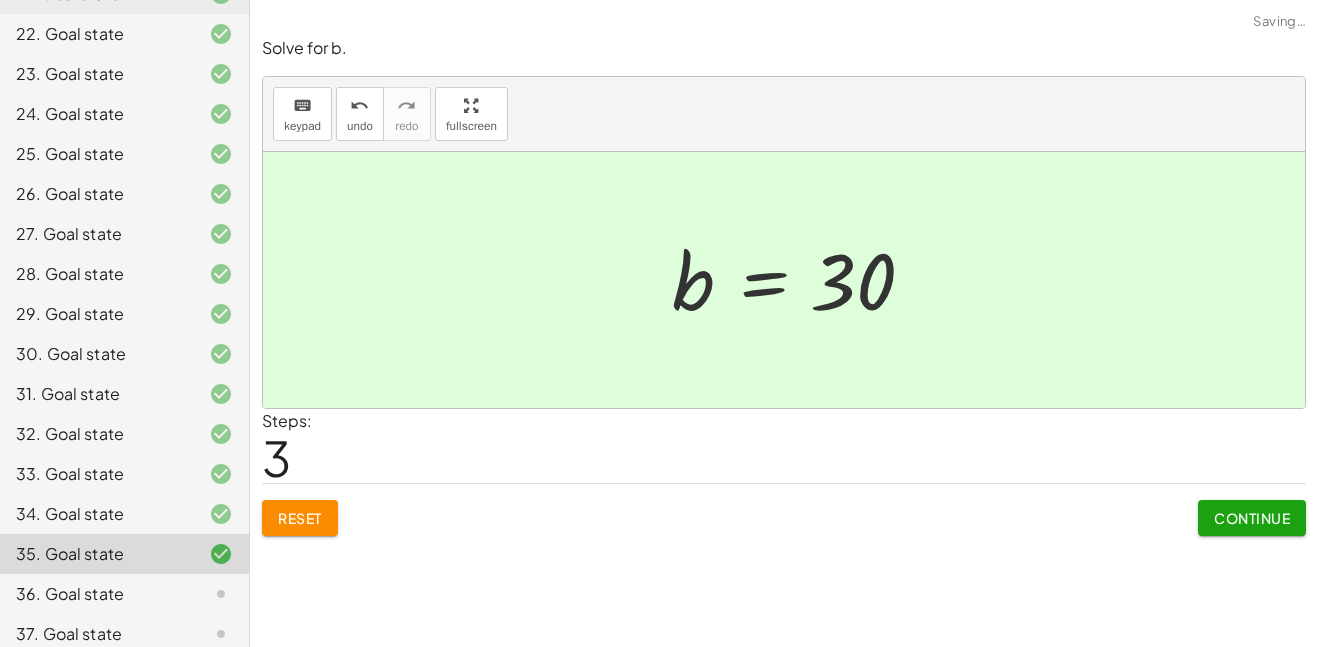 click on "Continue" 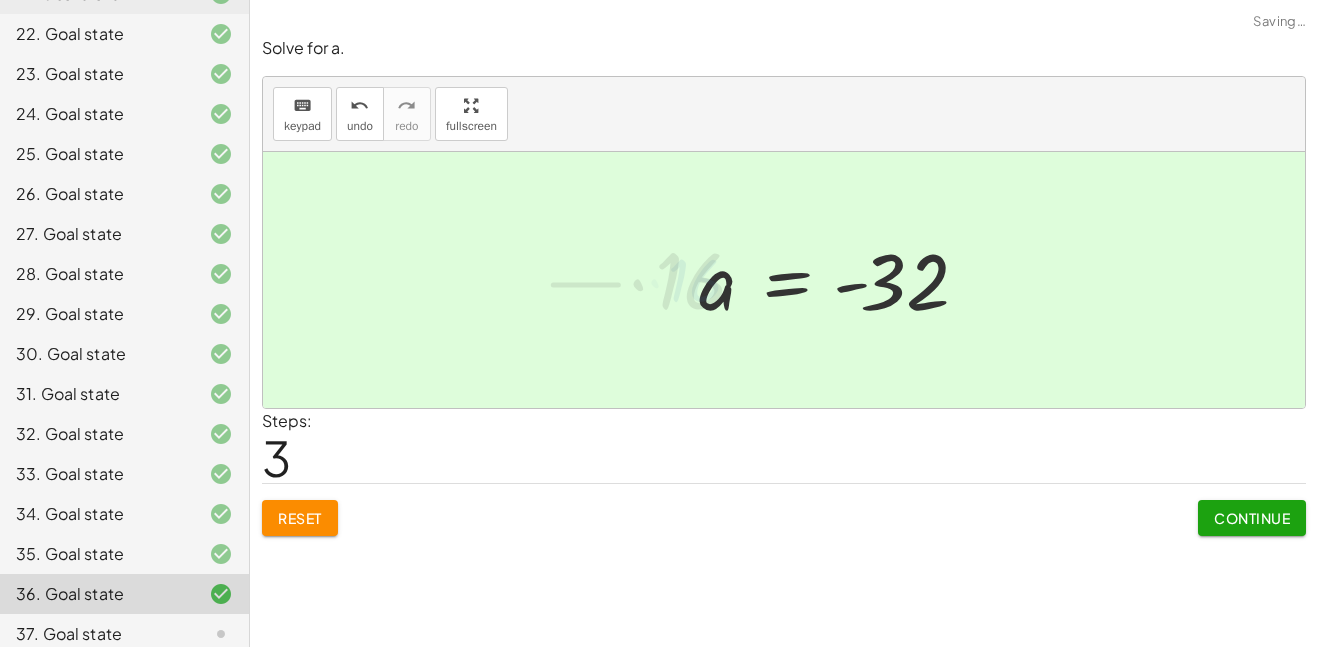 click on "Continue" at bounding box center [1252, 518] 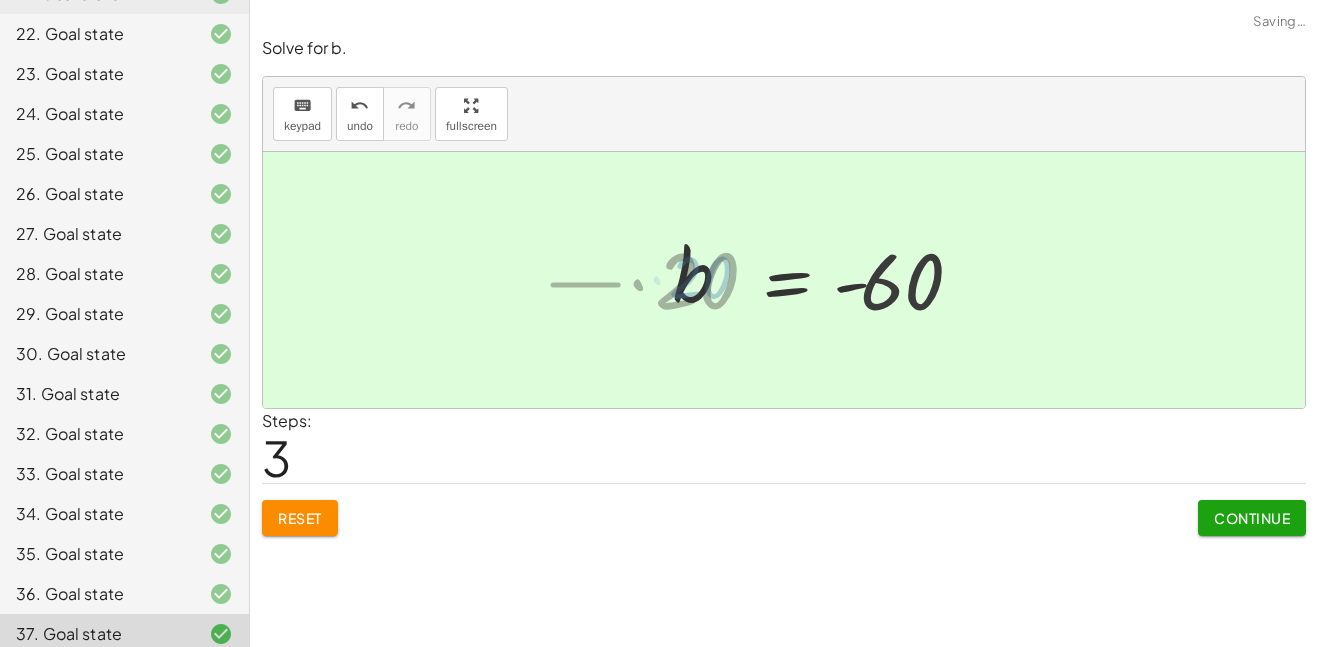 click on "Continue" at bounding box center [1252, 518] 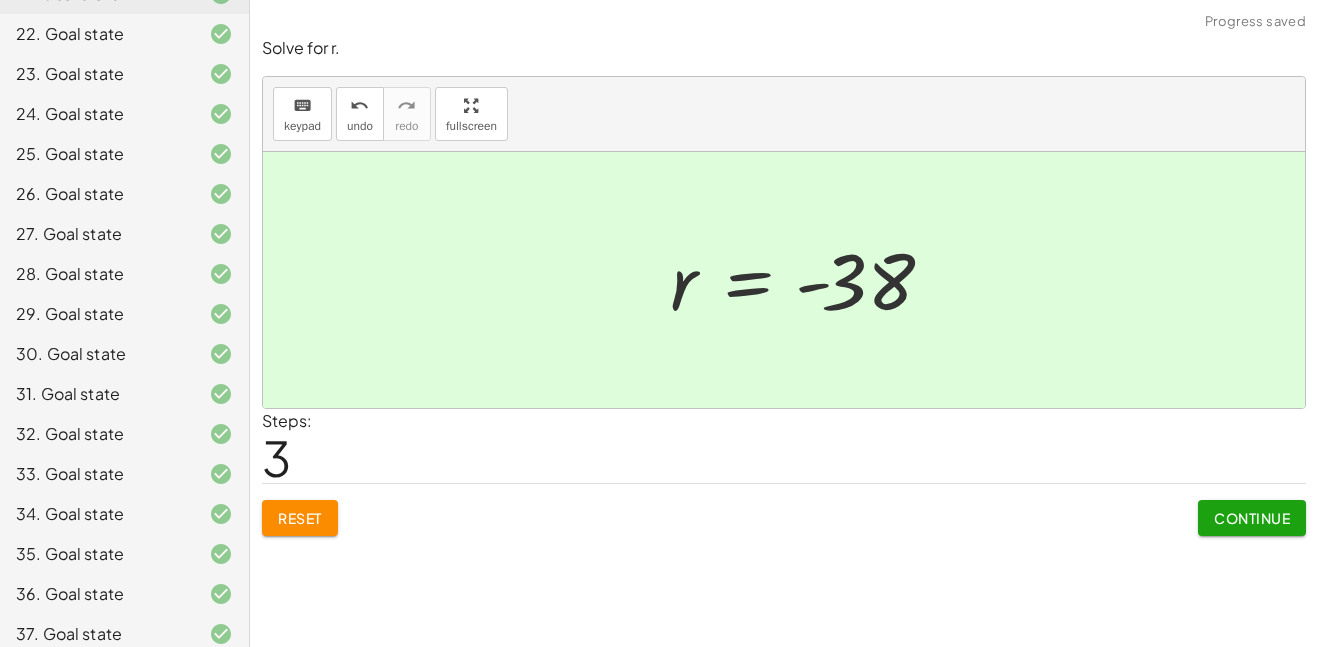 click on "Continue" 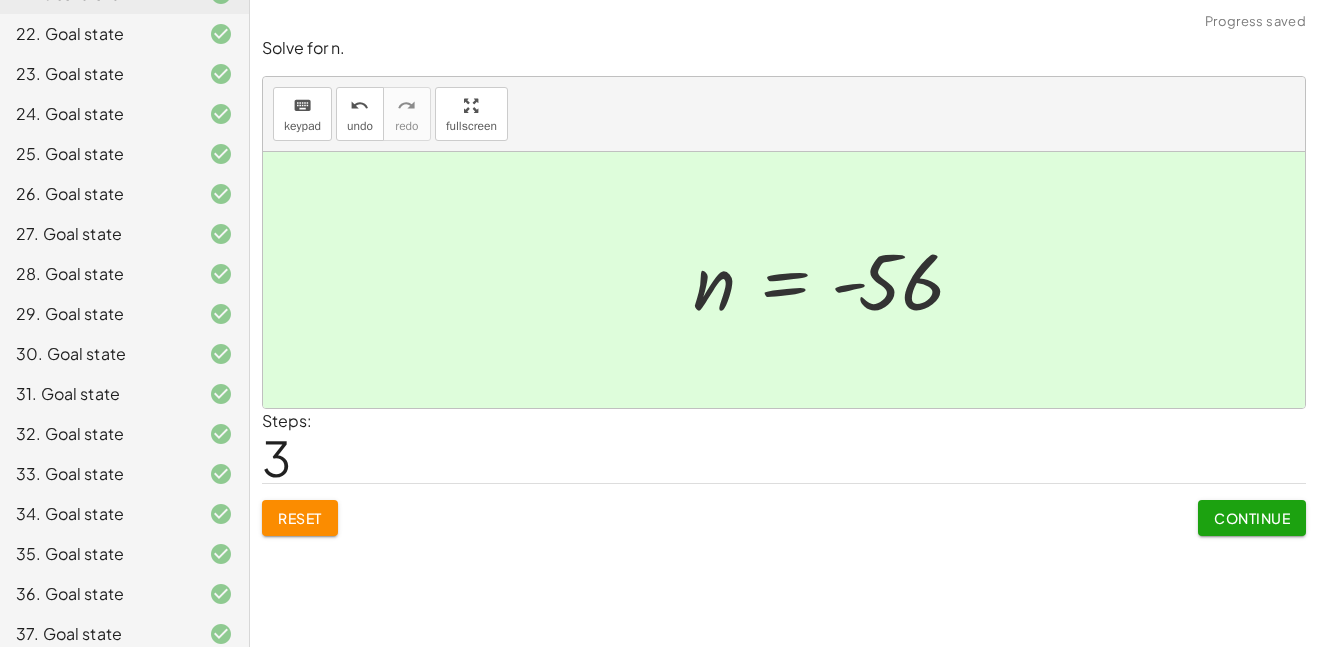 click on "Continue" at bounding box center [1252, 518] 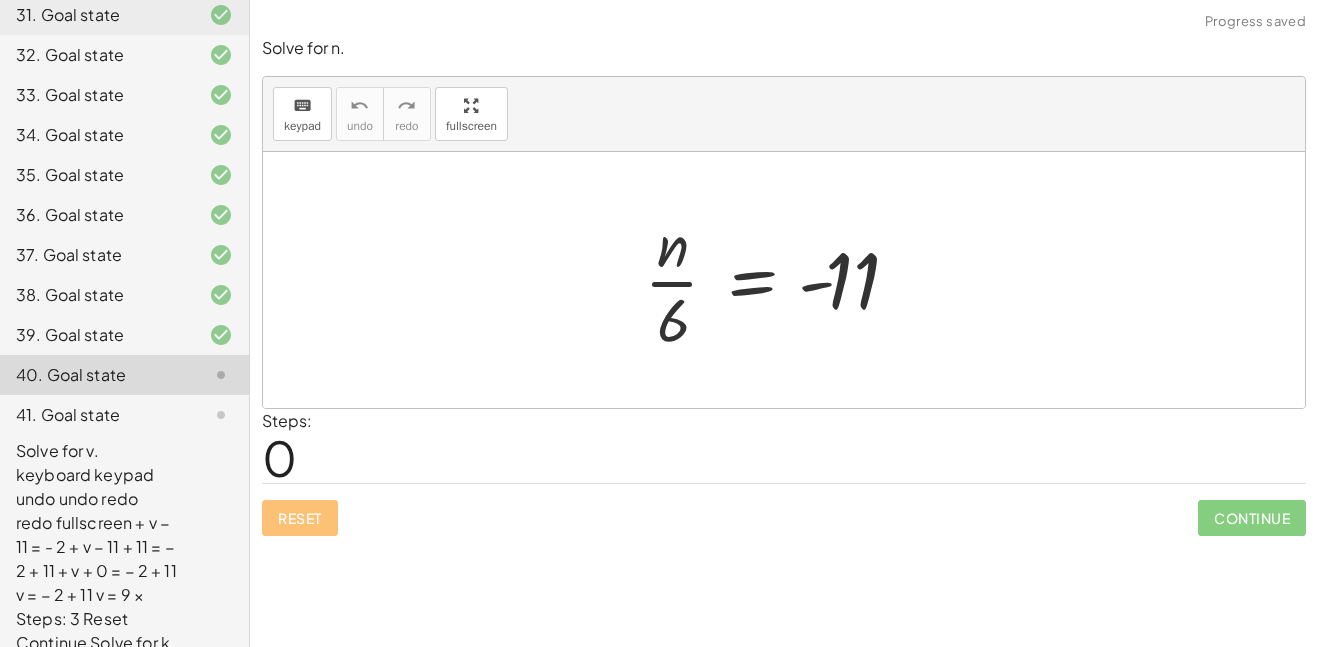 scroll, scrollTop: 1428, scrollLeft: 0, axis: vertical 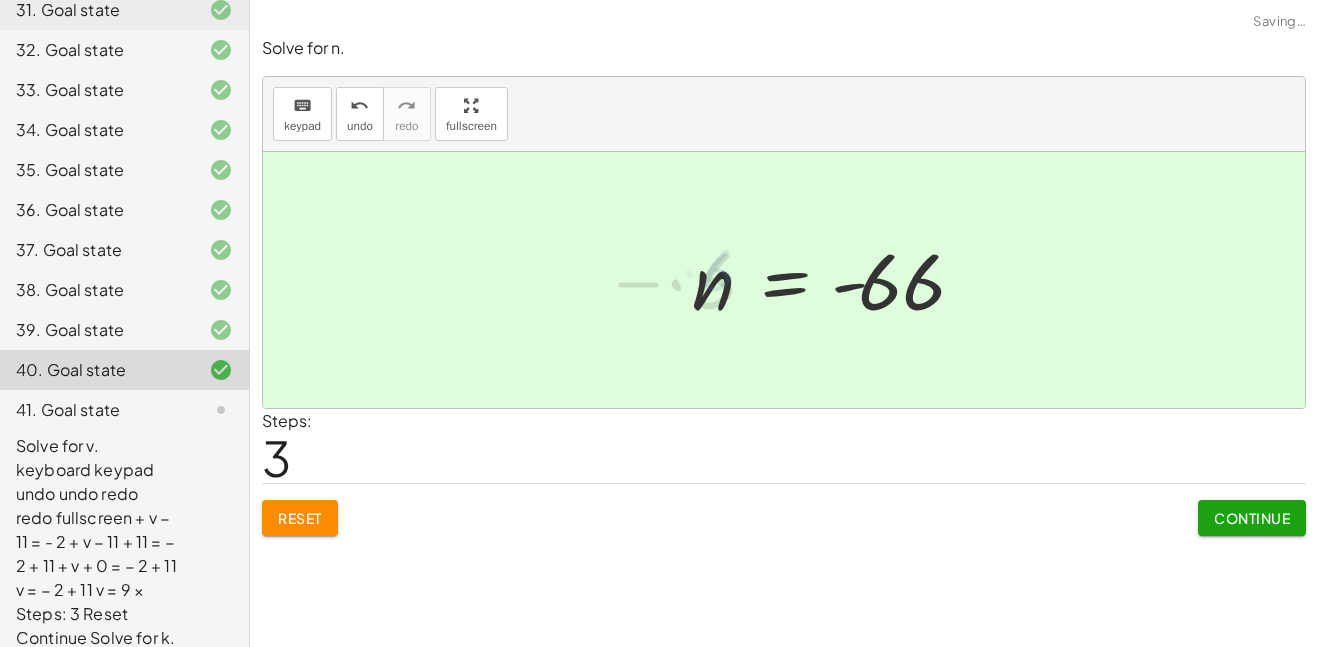 click on "Continue" at bounding box center (1252, 518) 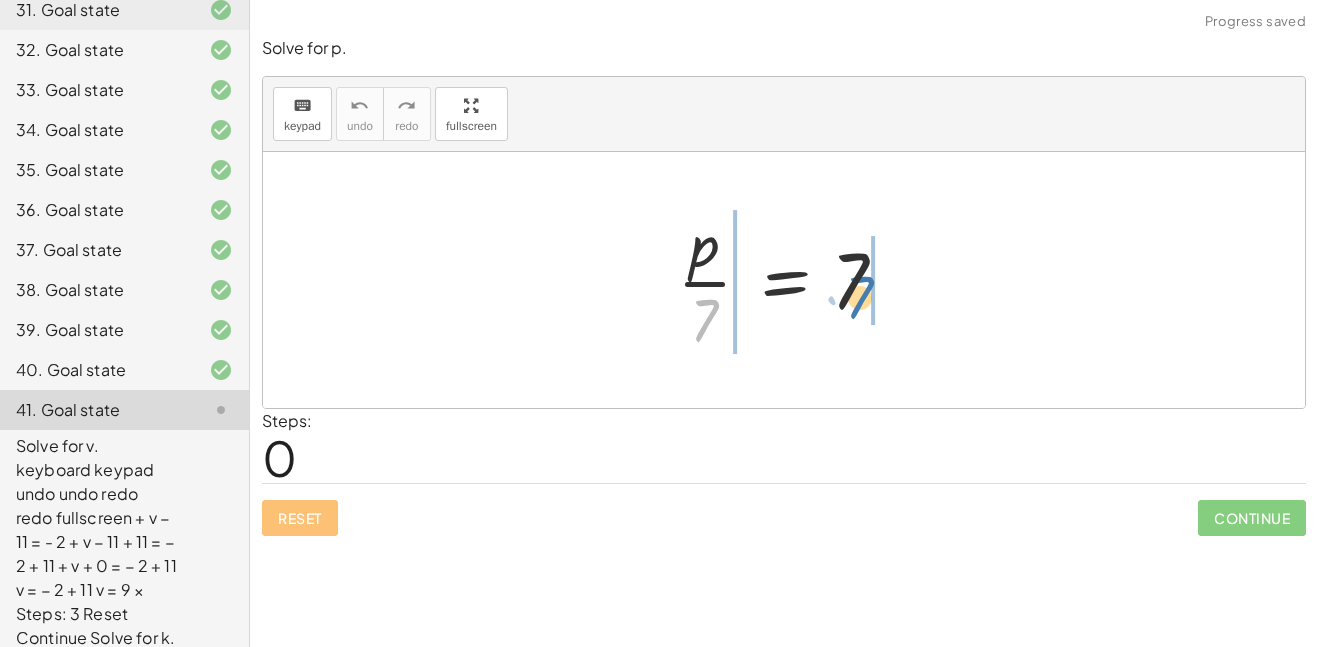 drag, startPoint x: 714, startPoint y: 321, endPoint x: 877, endPoint y: 299, distance: 164.47797 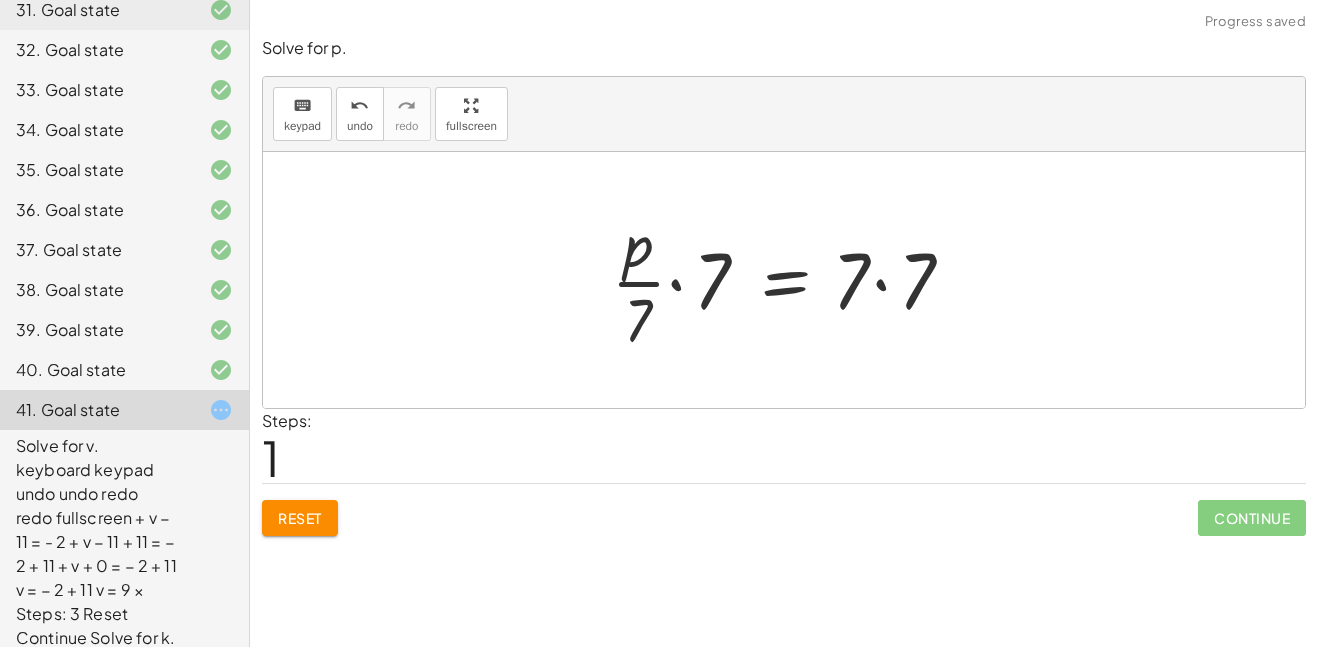 click at bounding box center (792, 280) 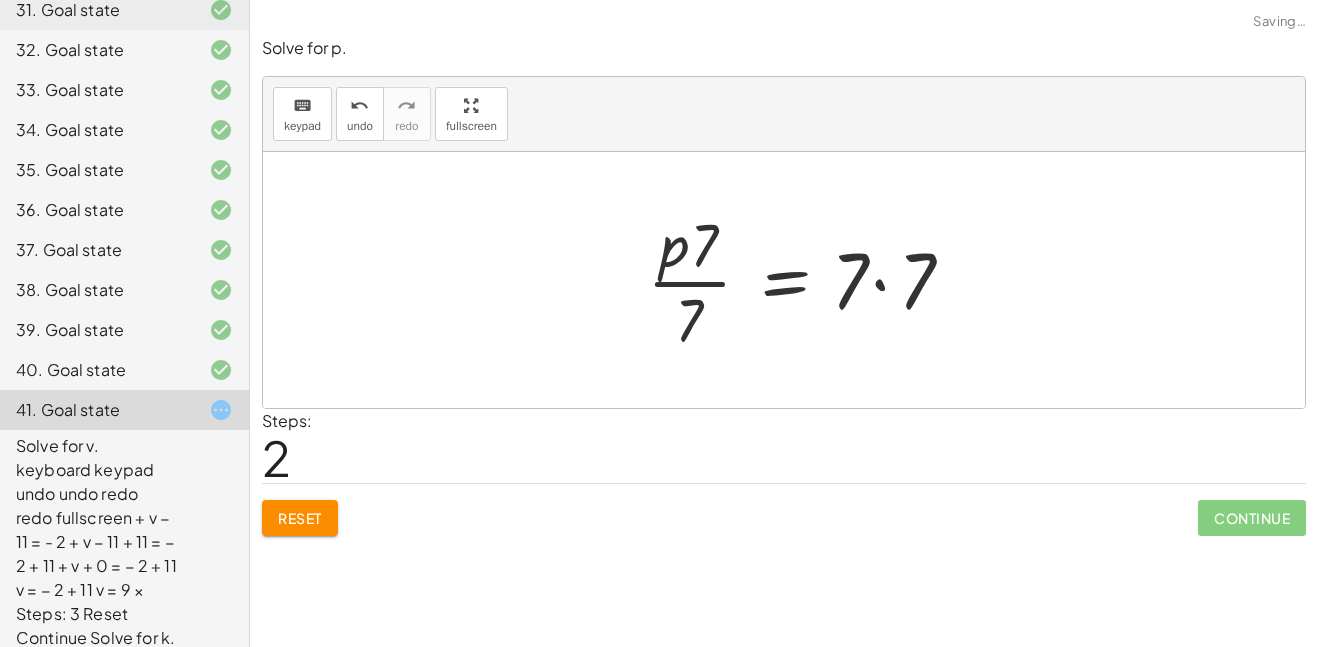 click at bounding box center (810, 280) 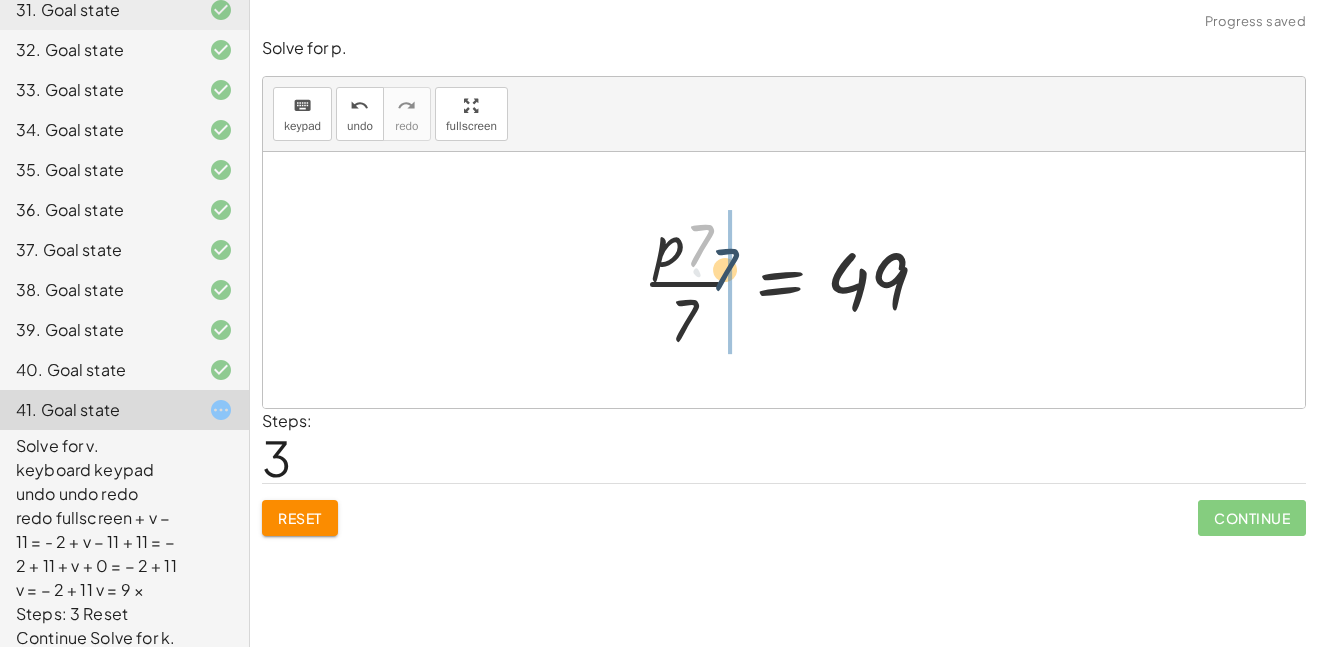 drag, startPoint x: 702, startPoint y: 265, endPoint x: 727, endPoint y: 289, distance: 34.655445 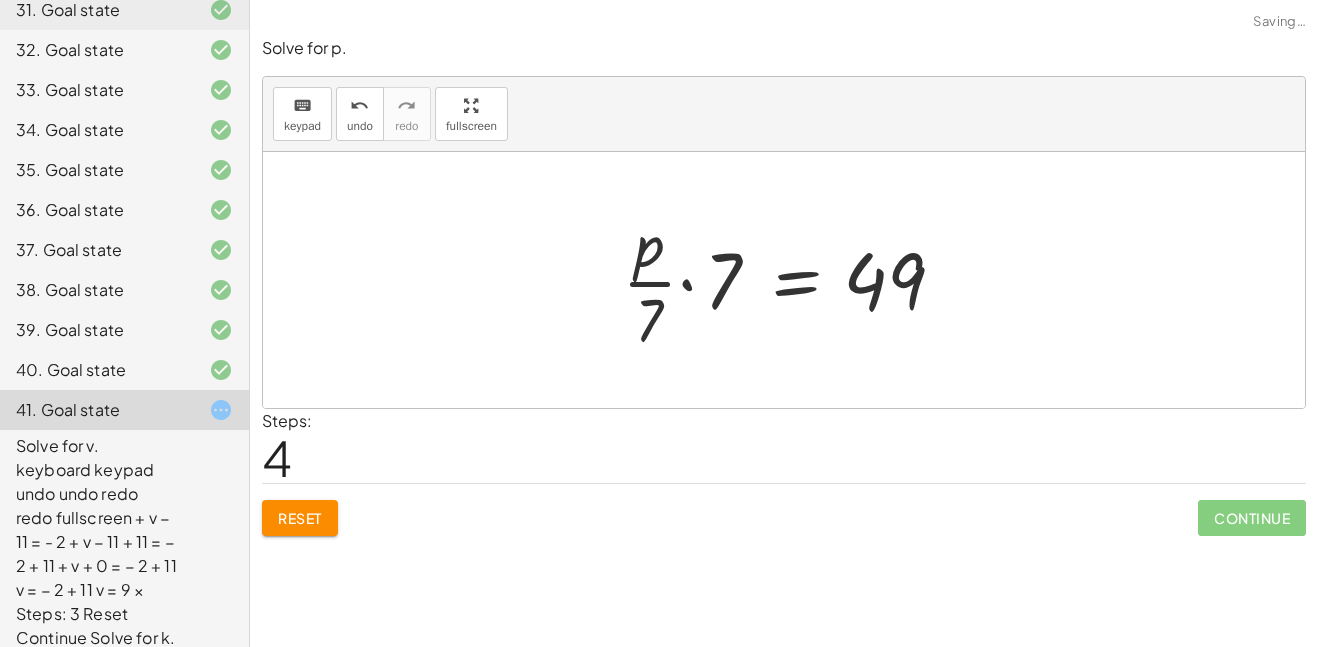 click at bounding box center (790, 280) 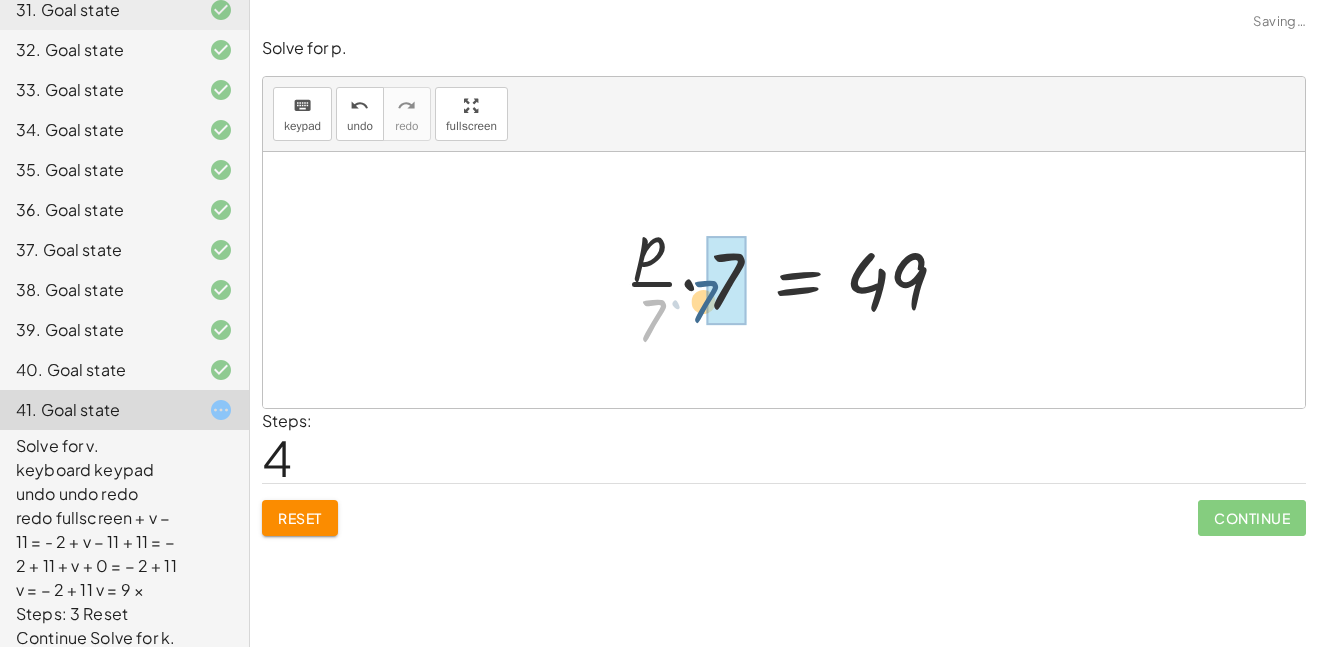 drag, startPoint x: 657, startPoint y: 317, endPoint x: 718, endPoint y: 298, distance: 63.89053 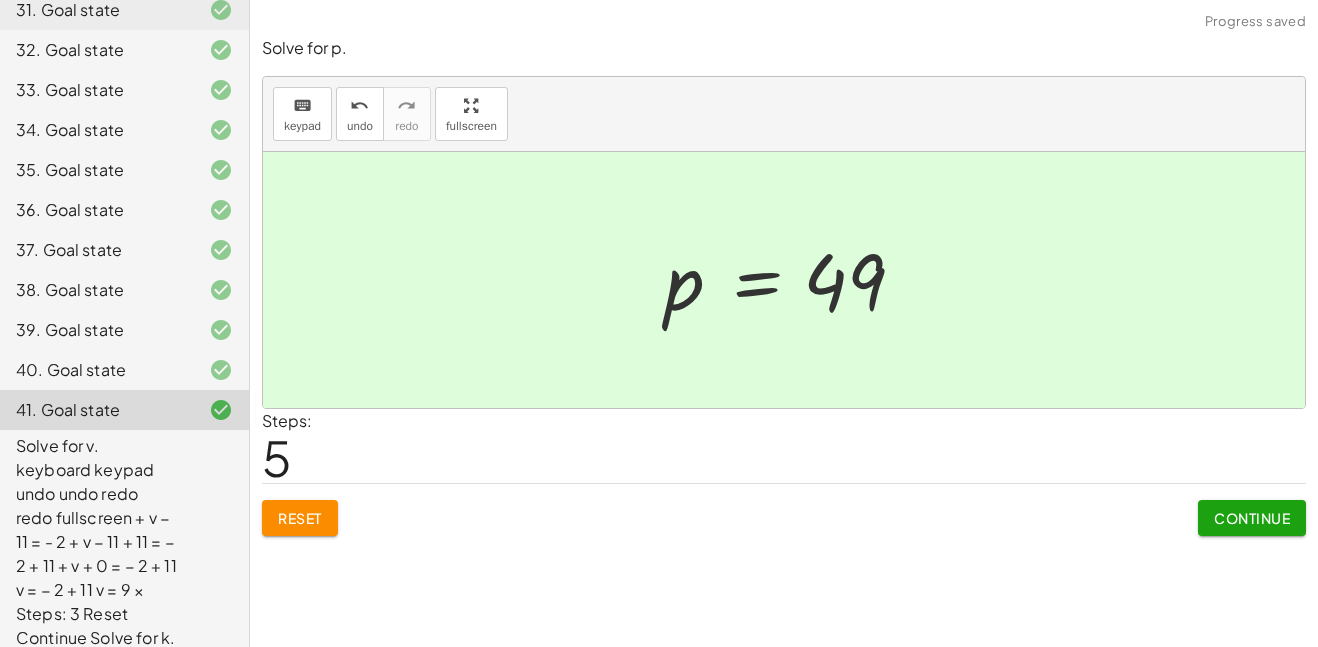 click on "Continue" 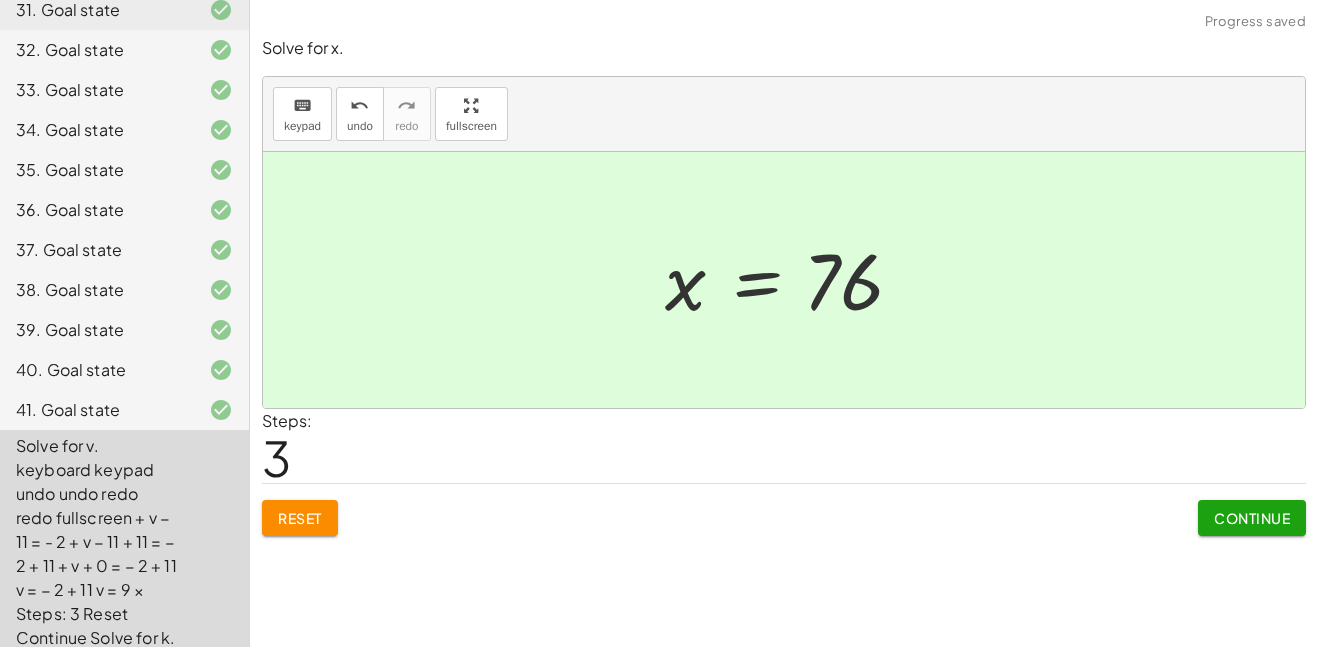 click on "Continue" at bounding box center (1252, 518) 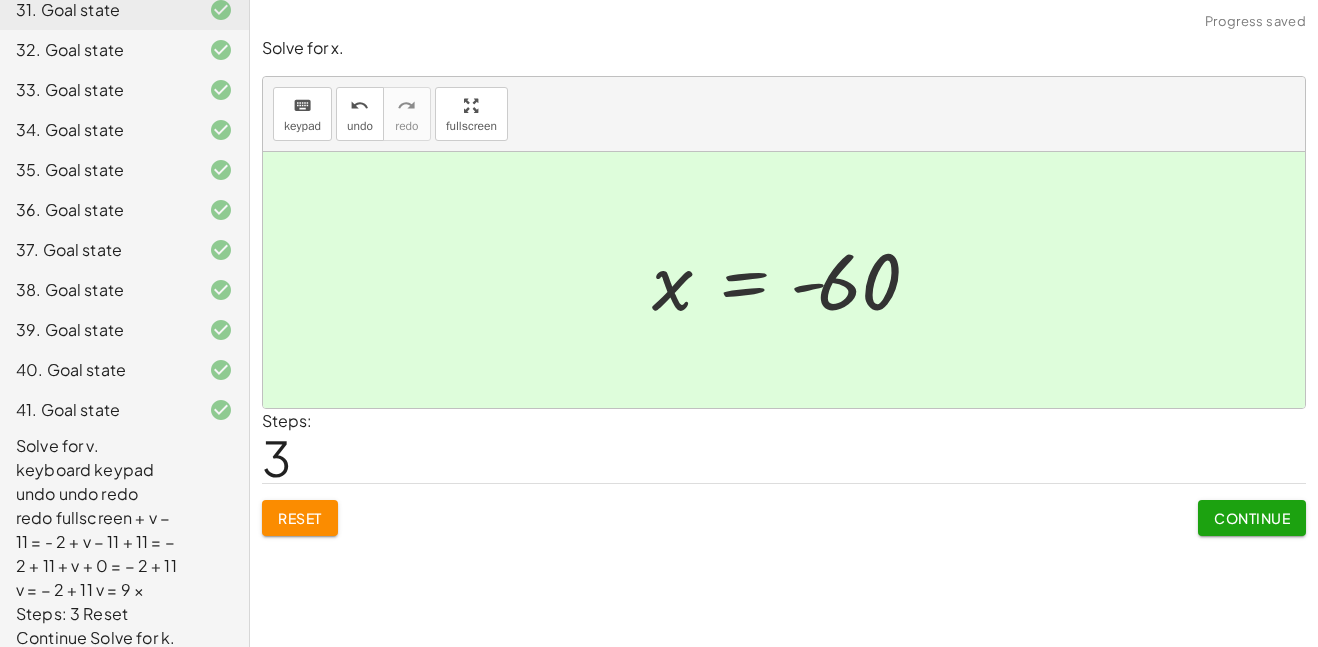 click on "Continue" 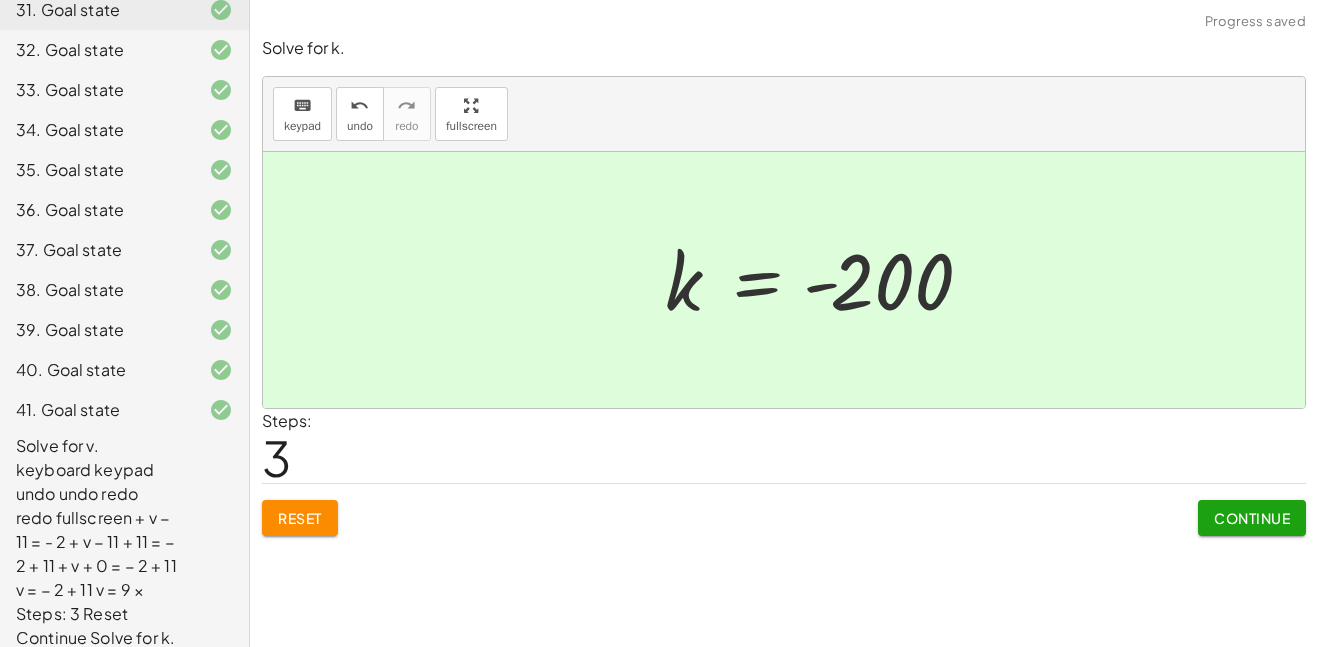 click on "Continue" at bounding box center [1252, 518] 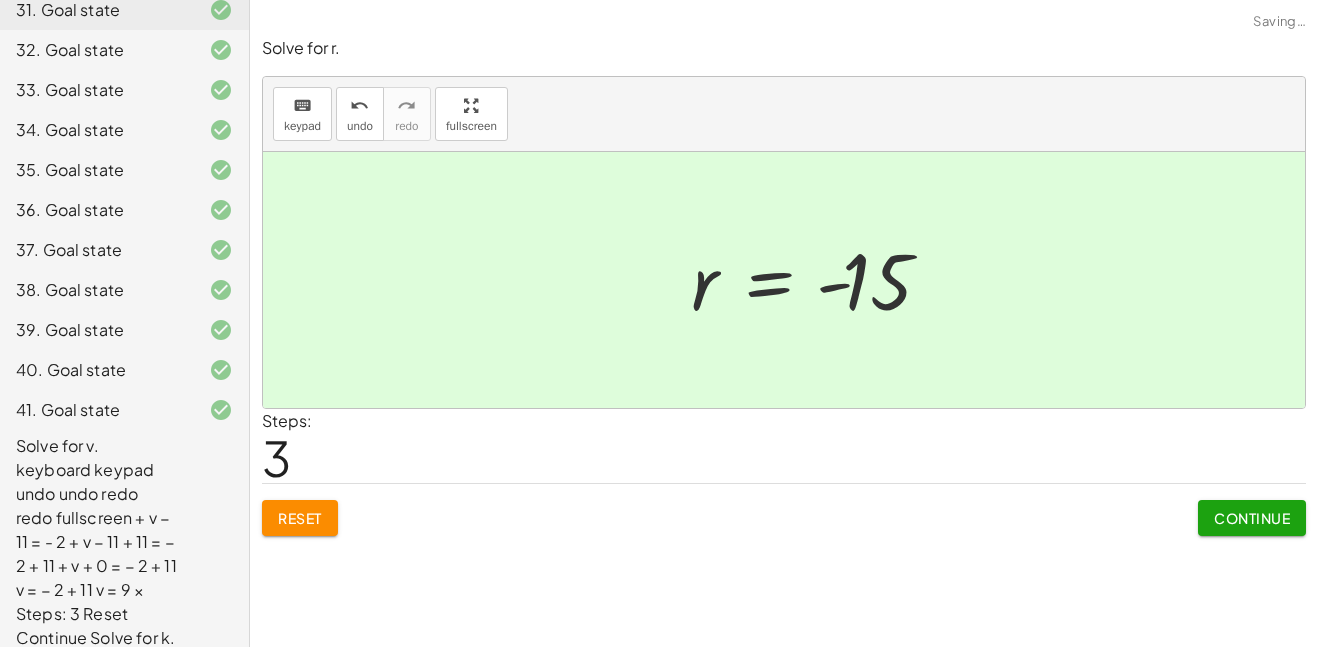 click on "Continue" 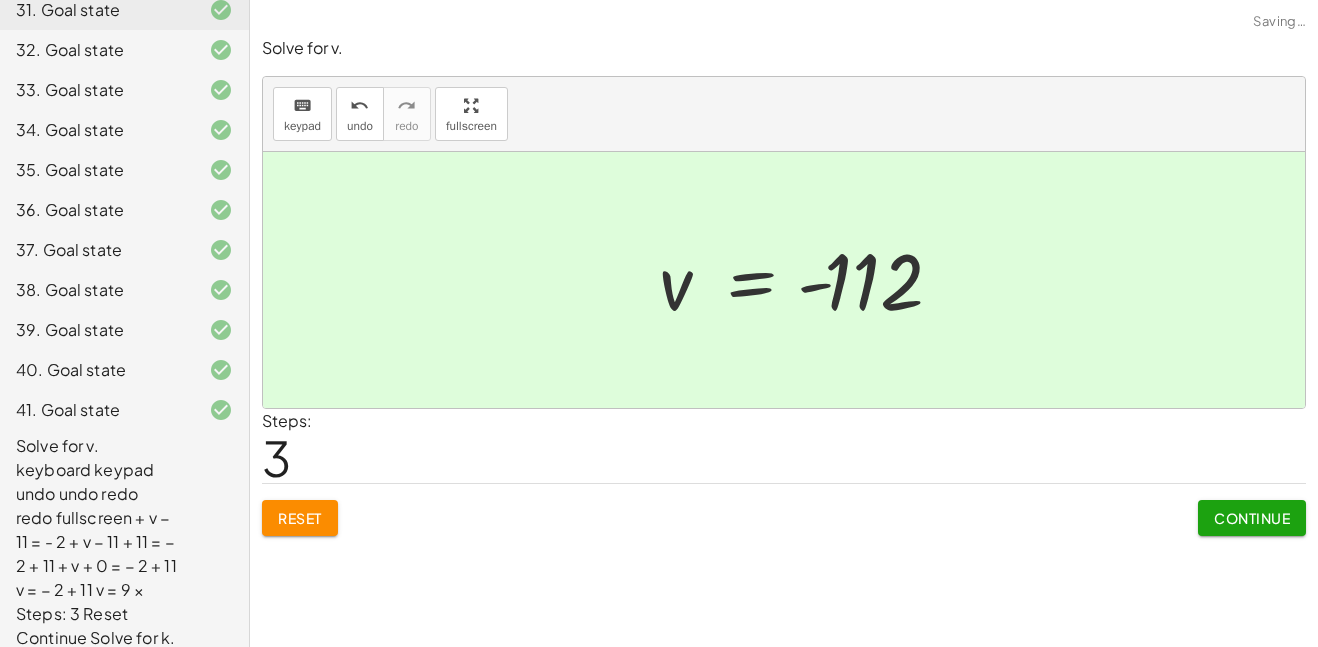 click on "Continue" 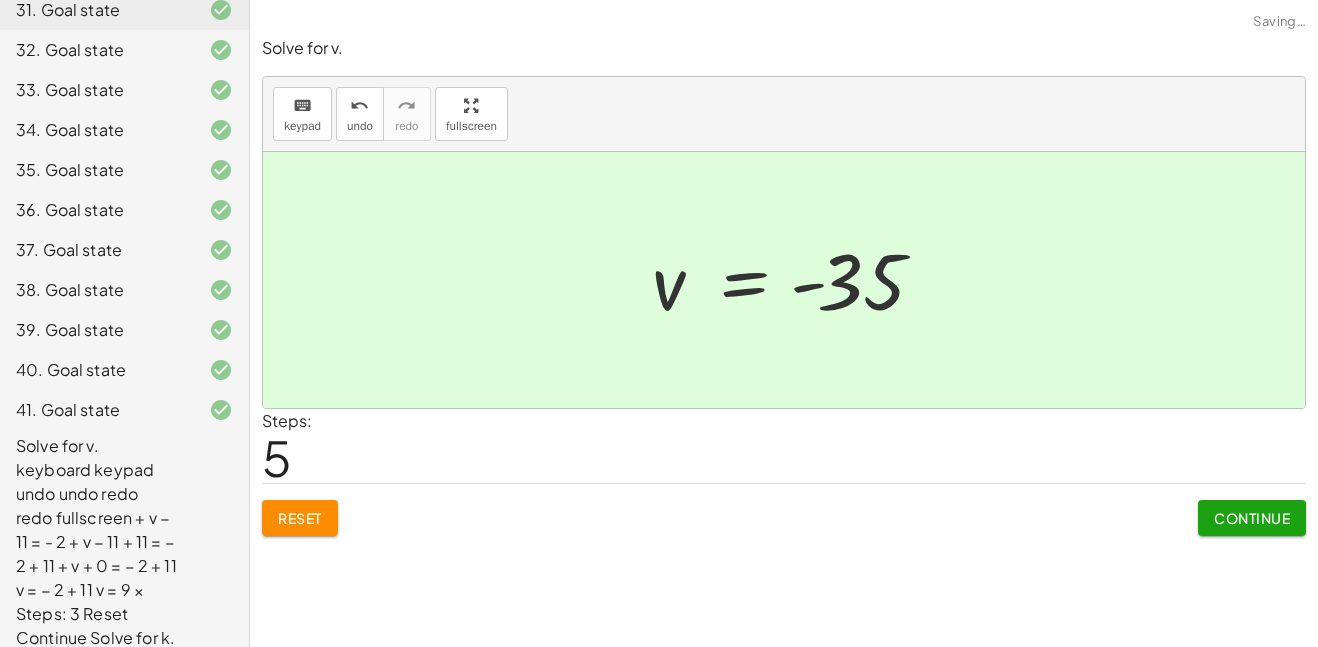 click on "Continue" 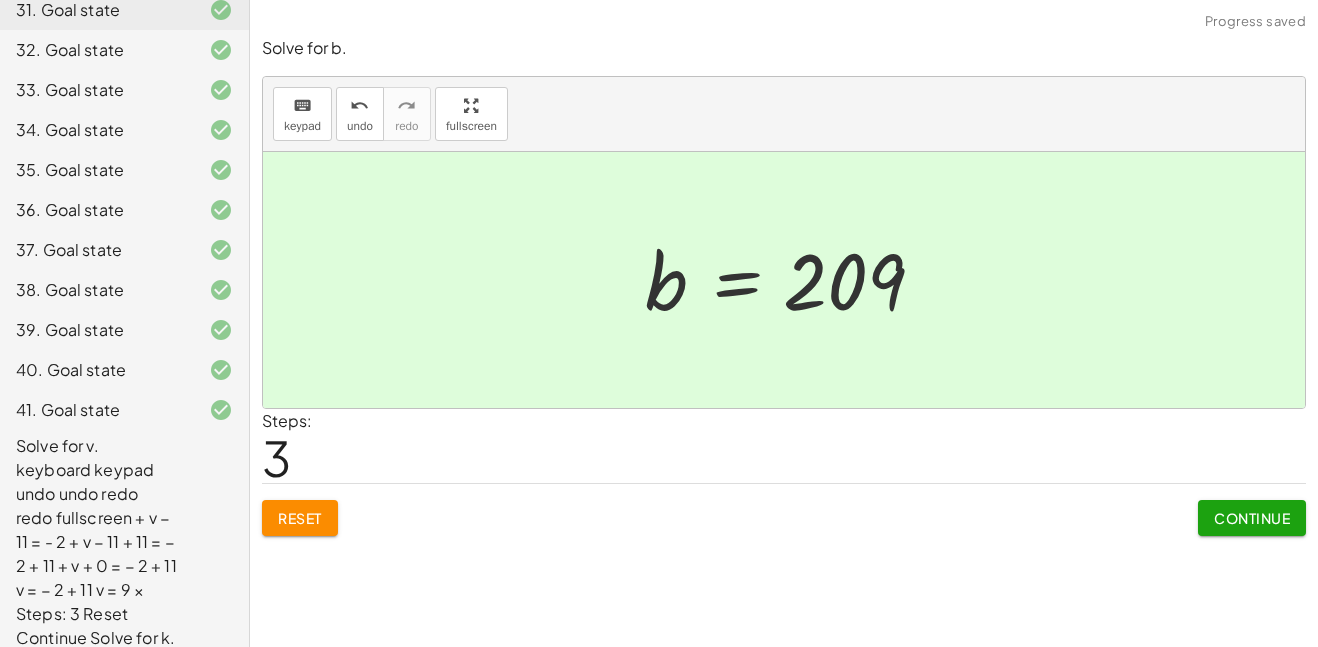 click on "Continue" 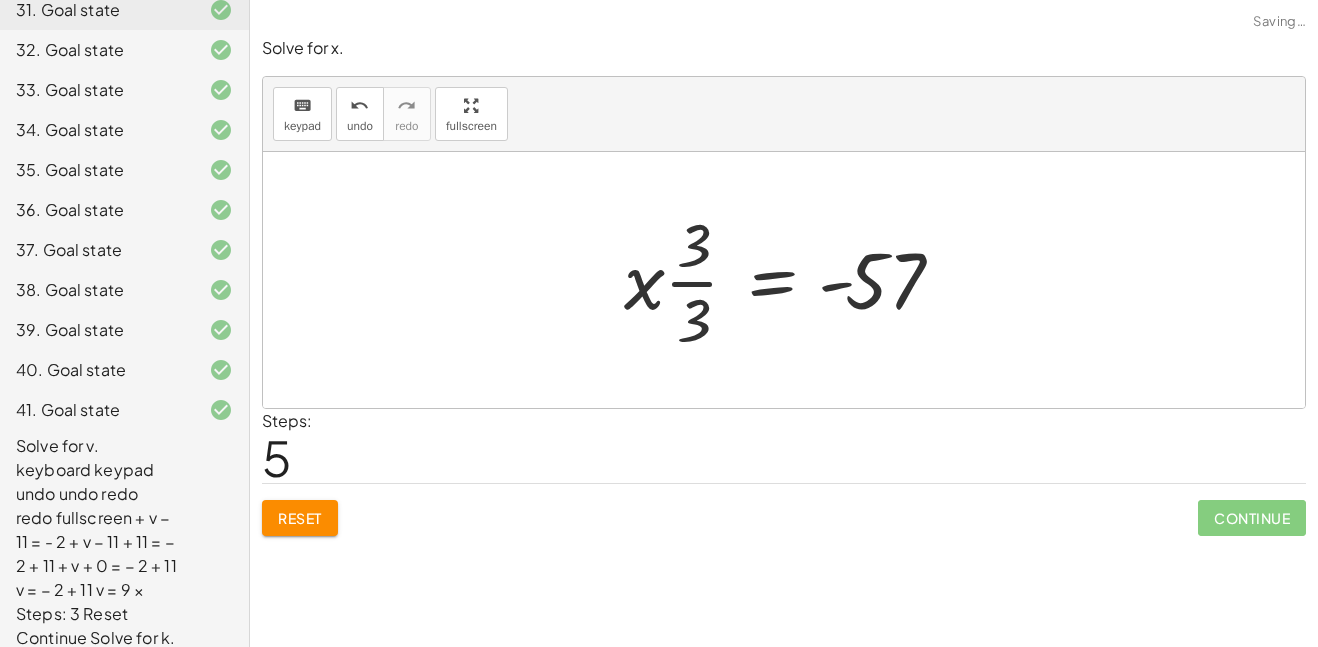 click on "Reset" 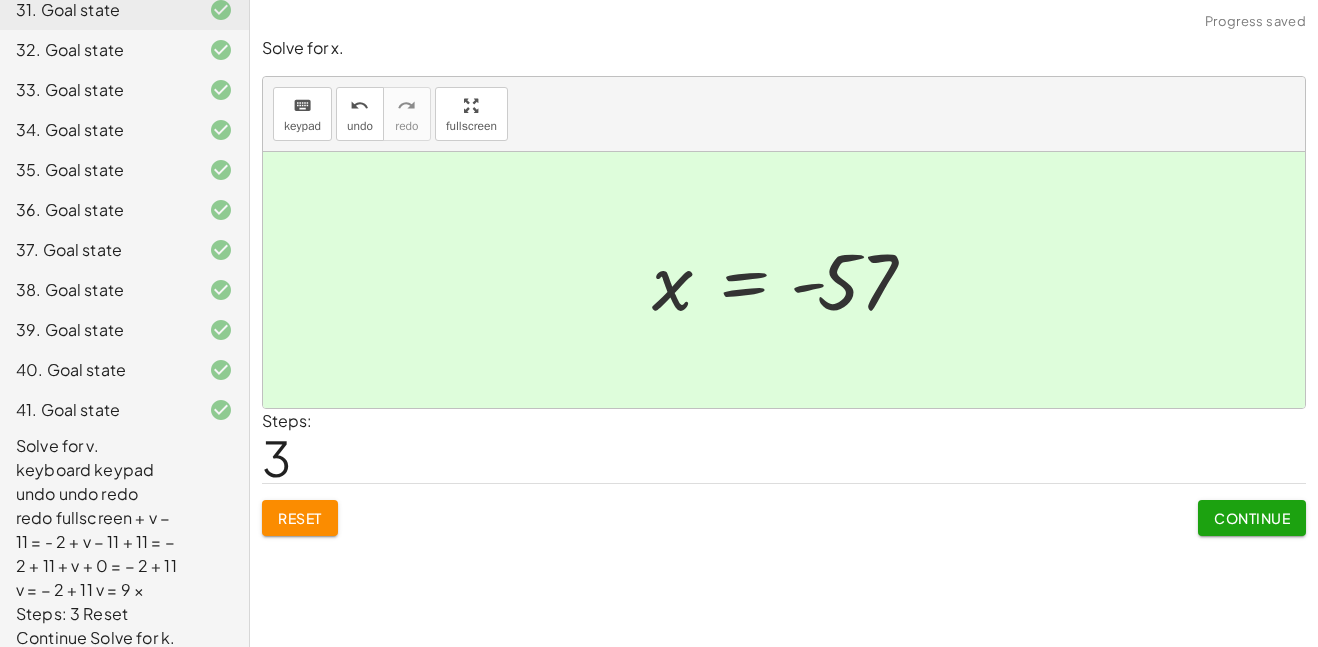click on "Continue" 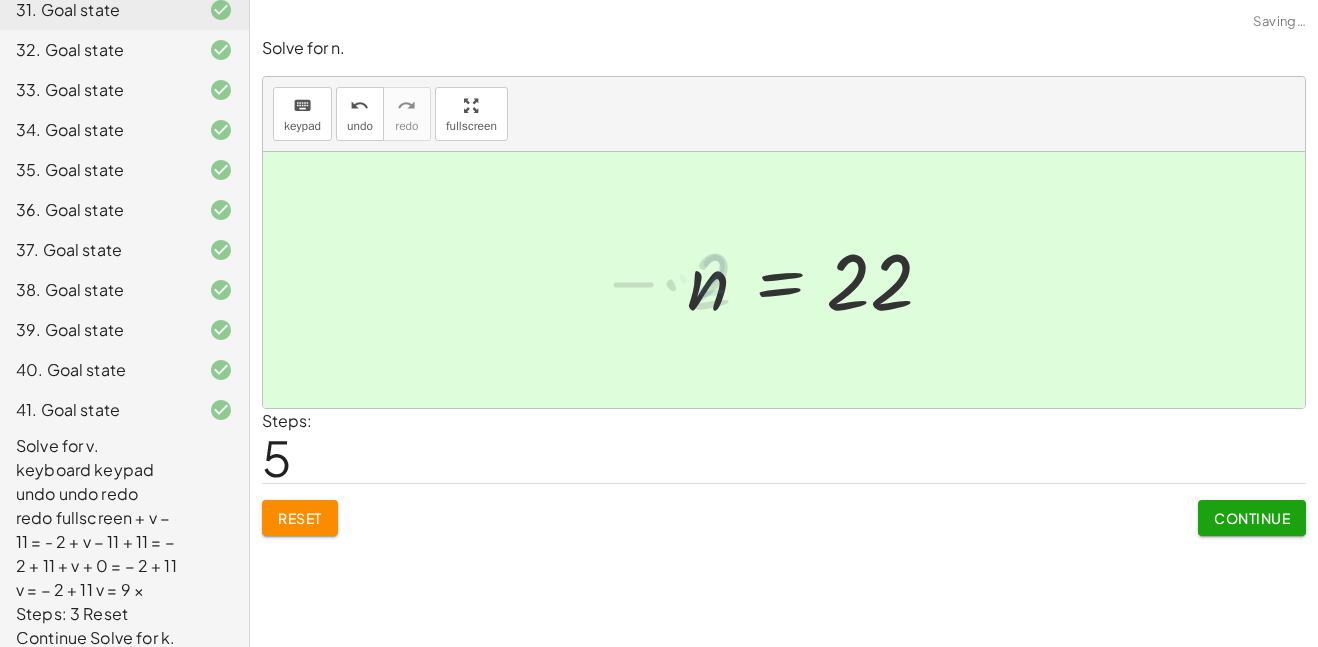 click on "Continue" 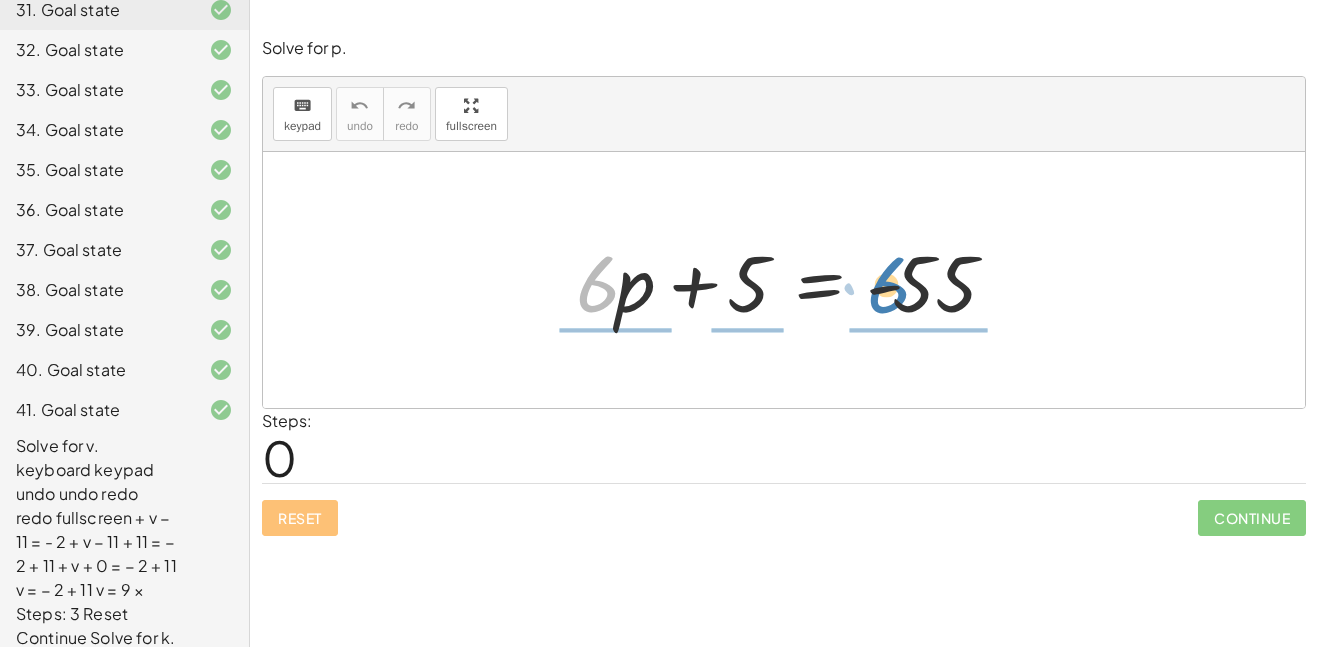 drag, startPoint x: 580, startPoint y: 296, endPoint x: 888, endPoint y: 301, distance: 308.0406 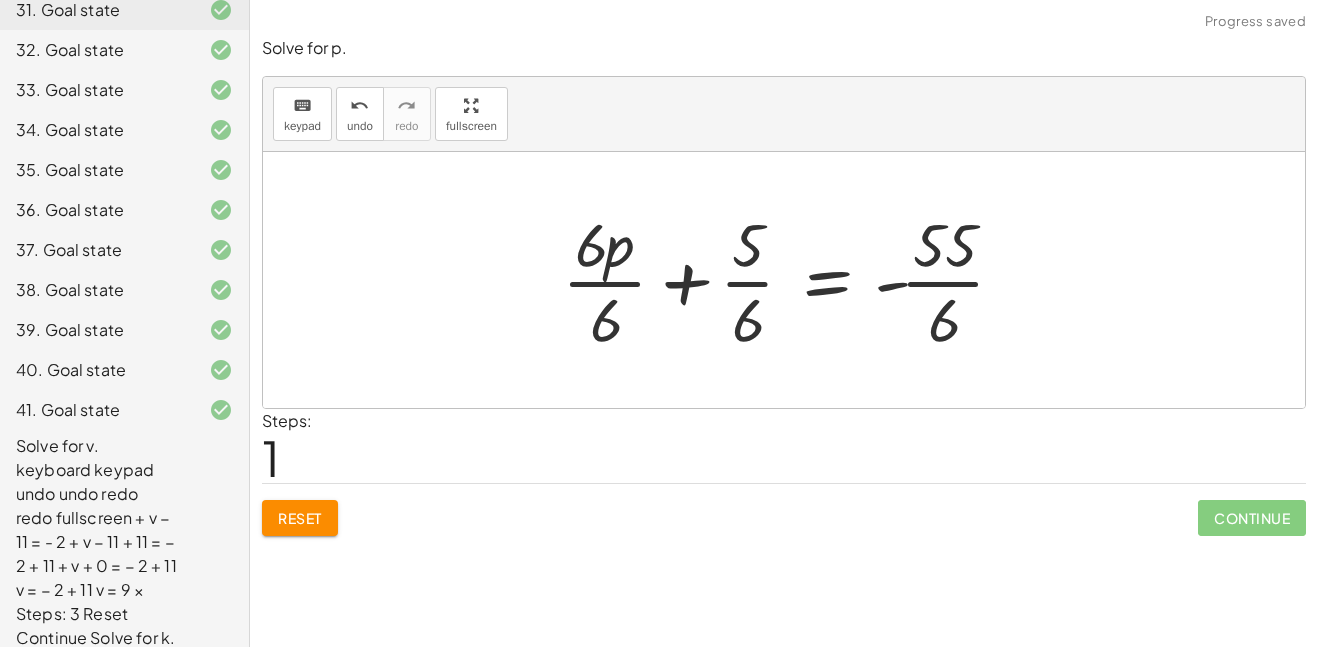 click at bounding box center (791, 280) 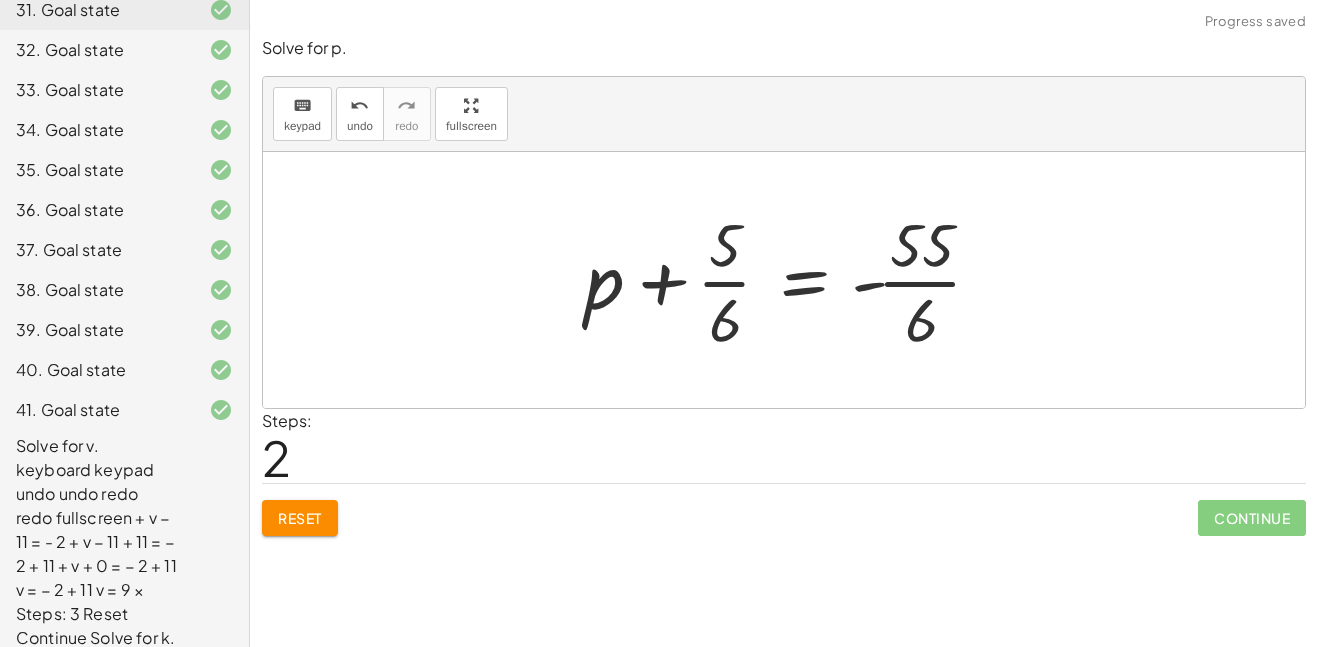 click at bounding box center (791, 280) 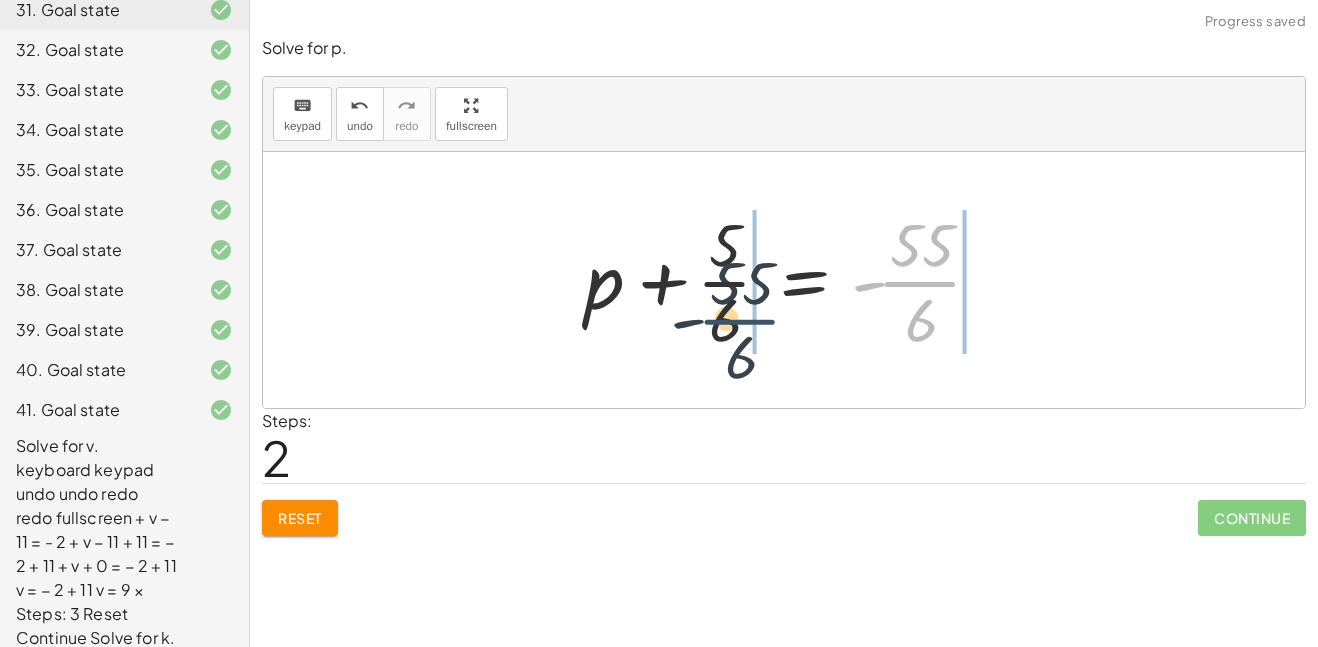 drag, startPoint x: 912, startPoint y: 275, endPoint x: 722, endPoint y: 296, distance: 191.157 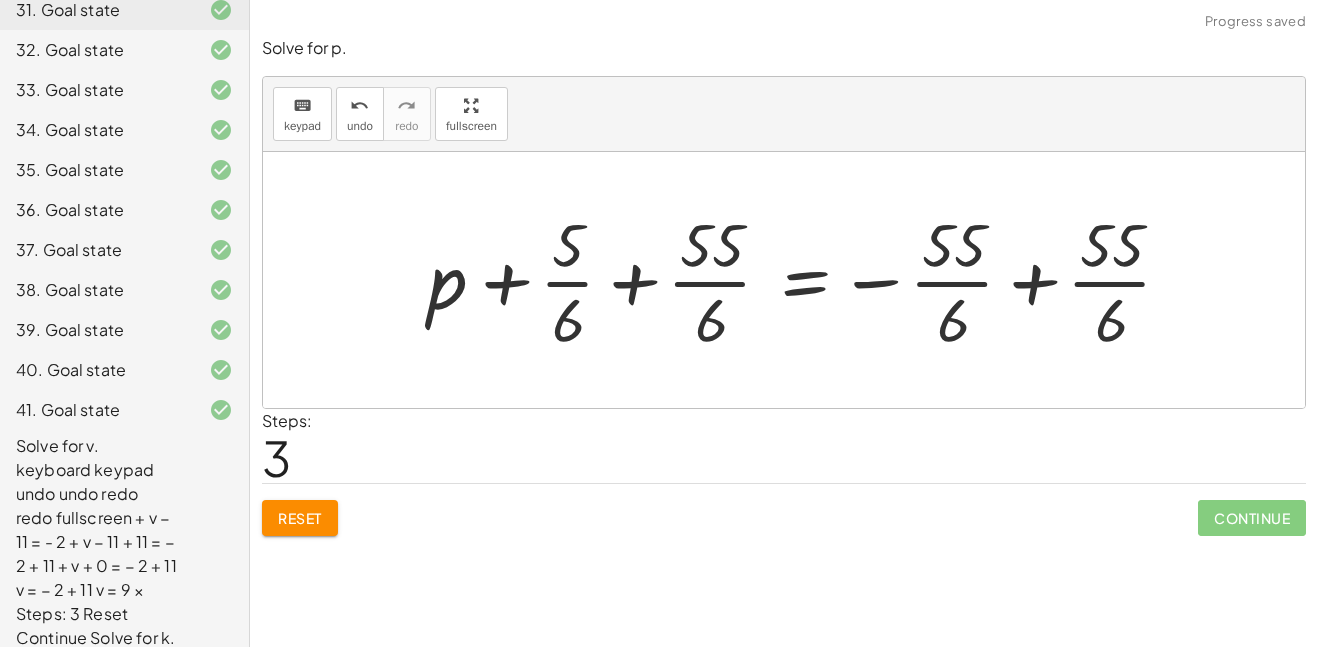 click at bounding box center (808, 280) 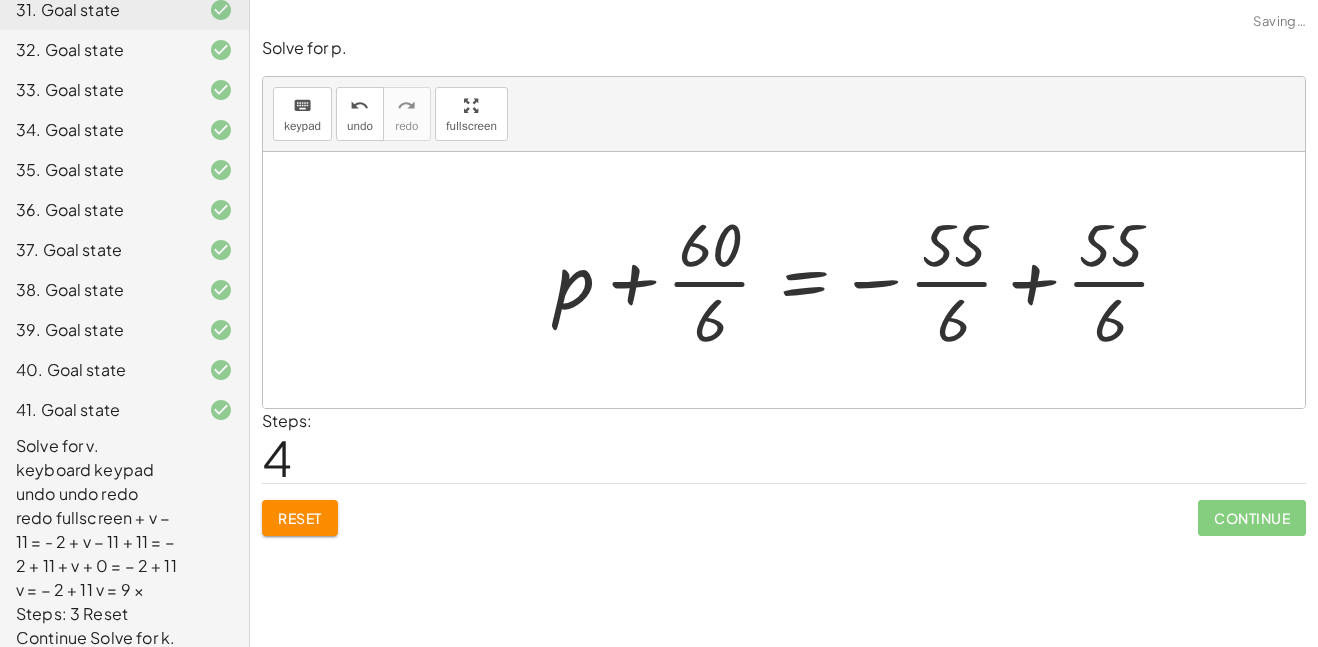 click at bounding box center (871, 280) 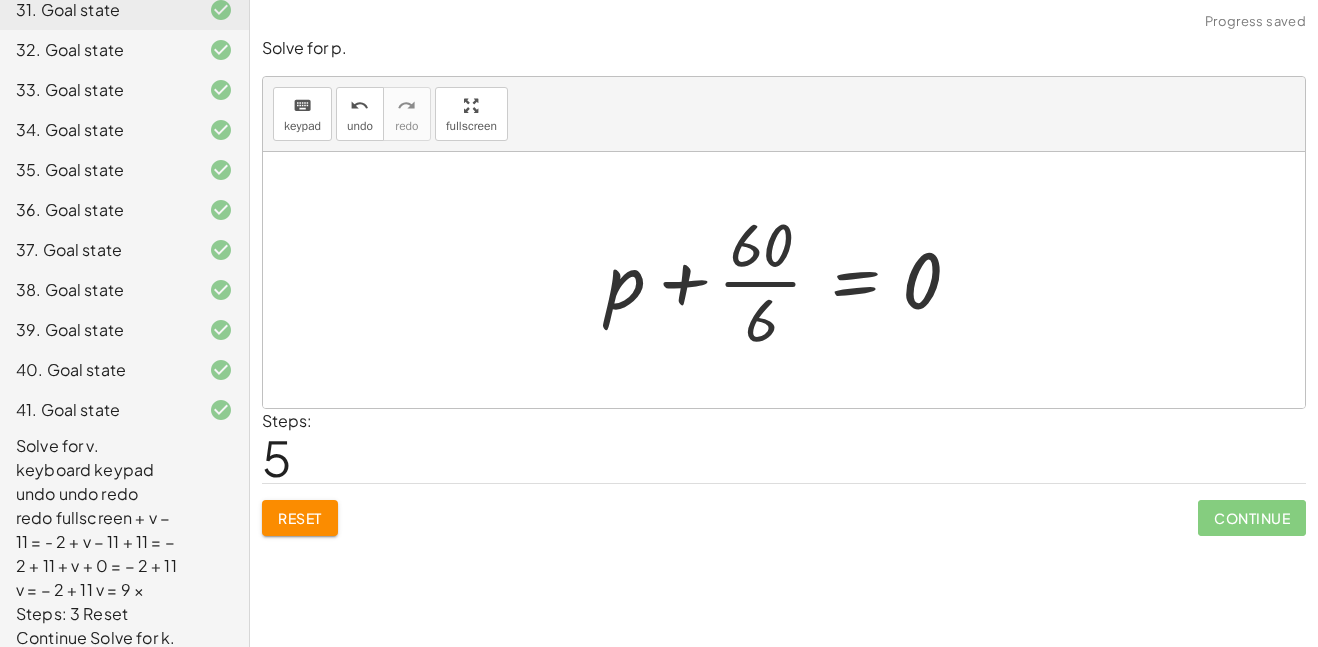 click at bounding box center [791, 280] 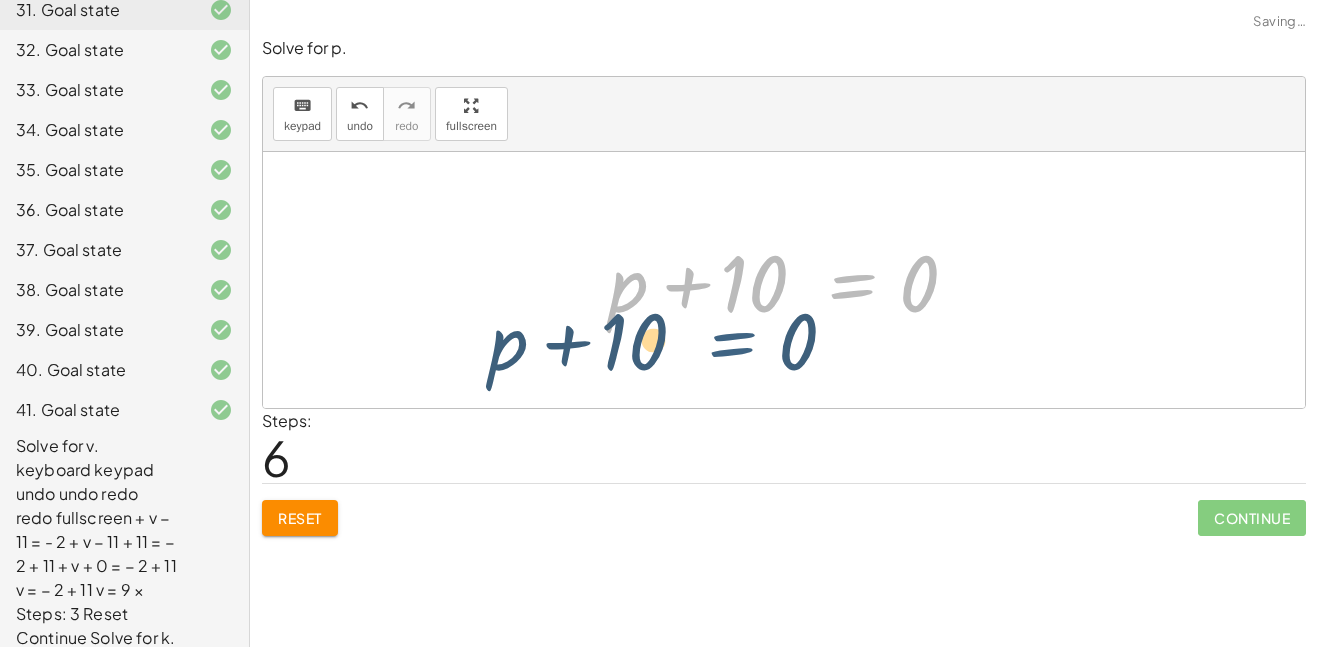 drag, startPoint x: 895, startPoint y: 282, endPoint x: 774, endPoint y: 339, distance: 133.75351 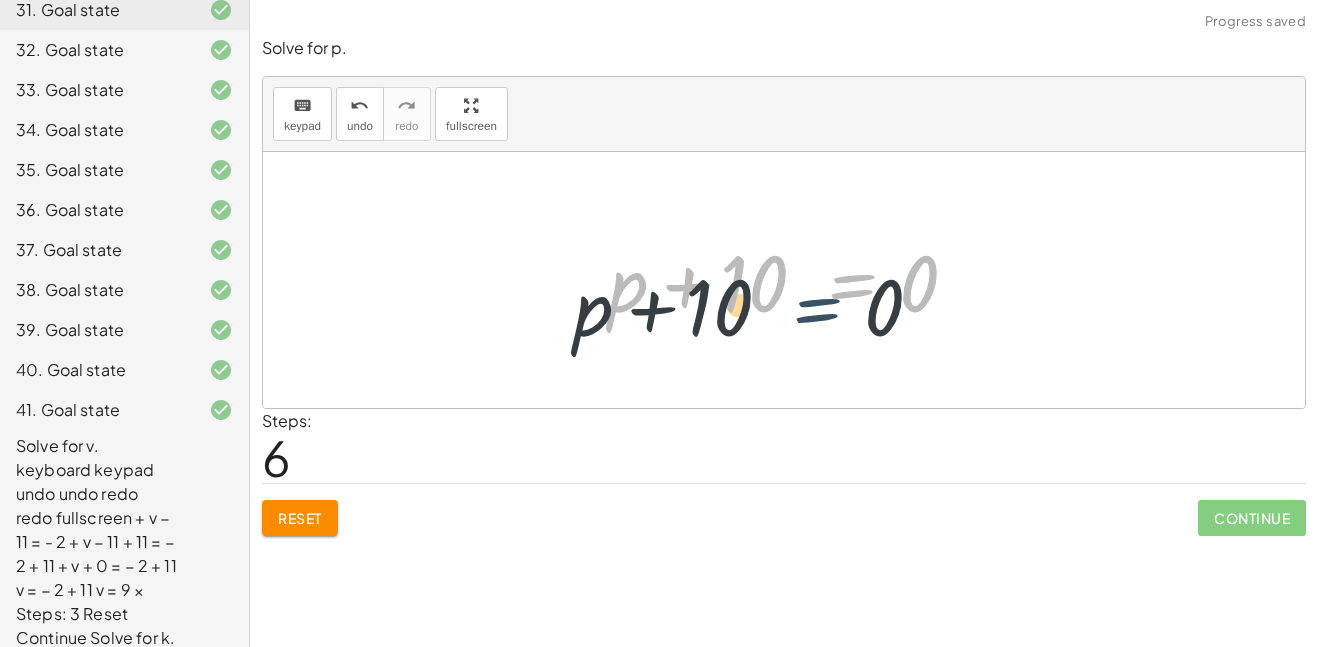 drag, startPoint x: 856, startPoint y: 302, endPoint x: 820, endPoint y: 326, distance: 43.266617 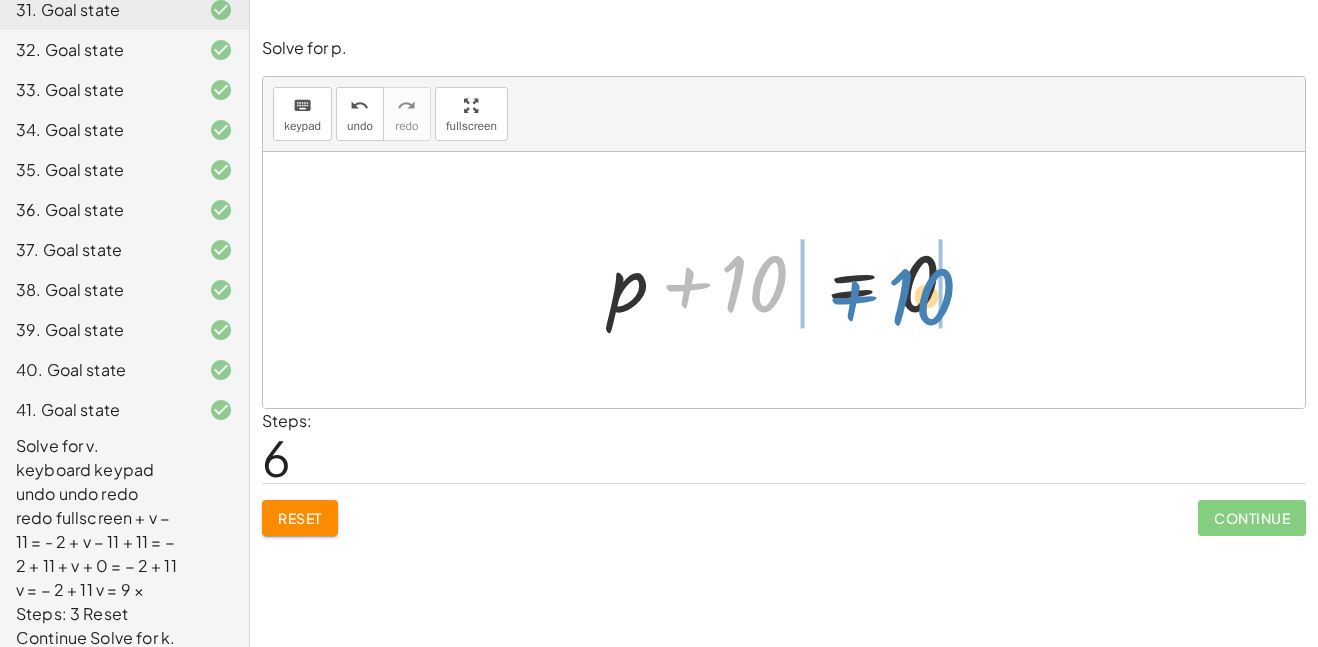 drag, startPoint x: 686, startPoint y: 290, endPoint x: 851, endPoint y: 303, distance: 165.51132 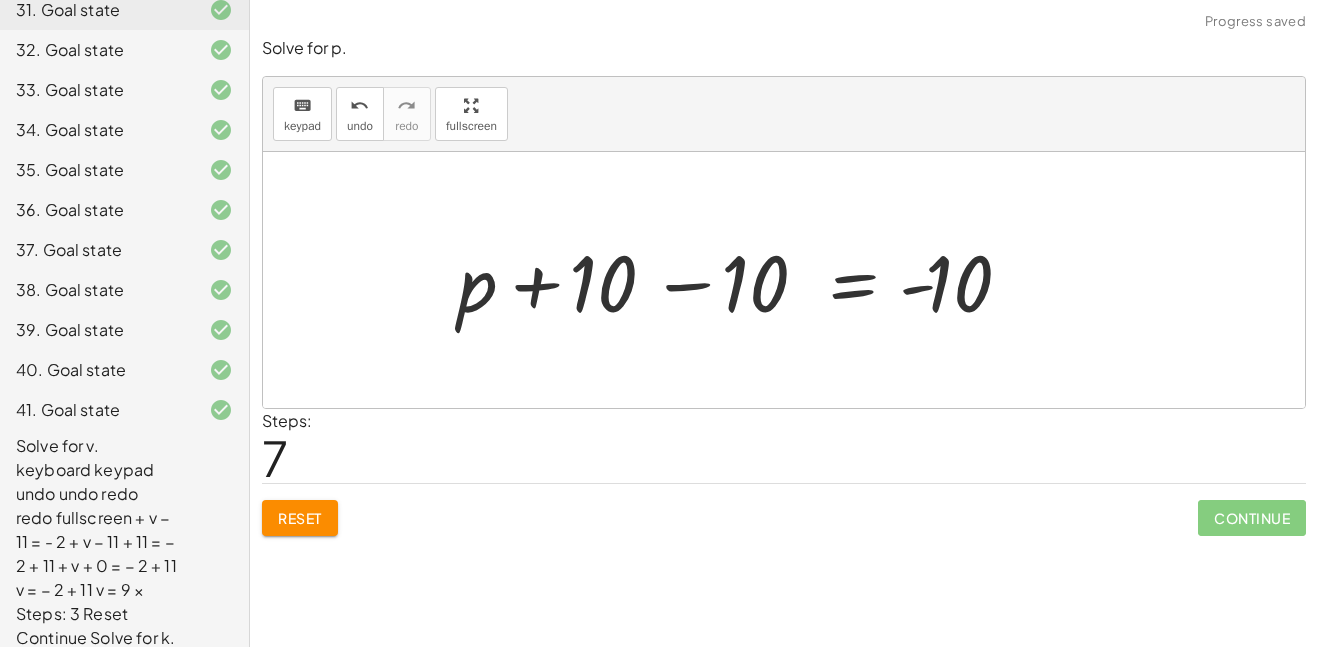 click at bounding box center (749, 280) 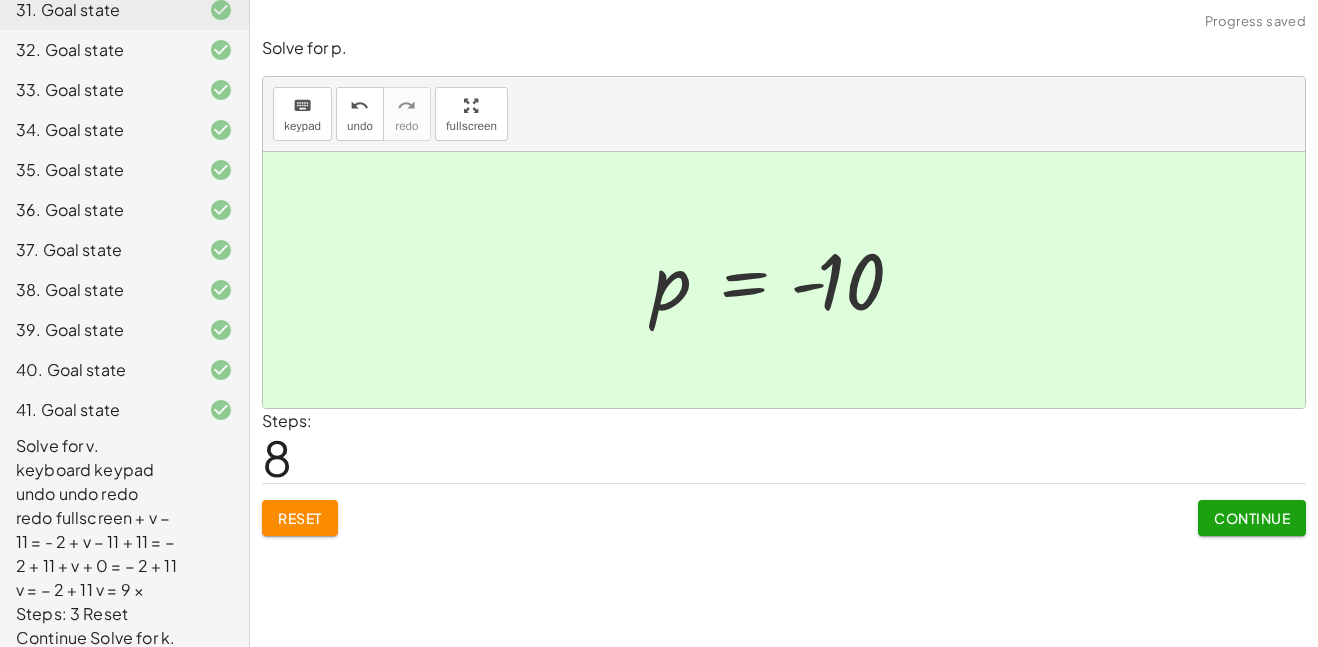 click on "Continue" at bounding box center (1252, 518) 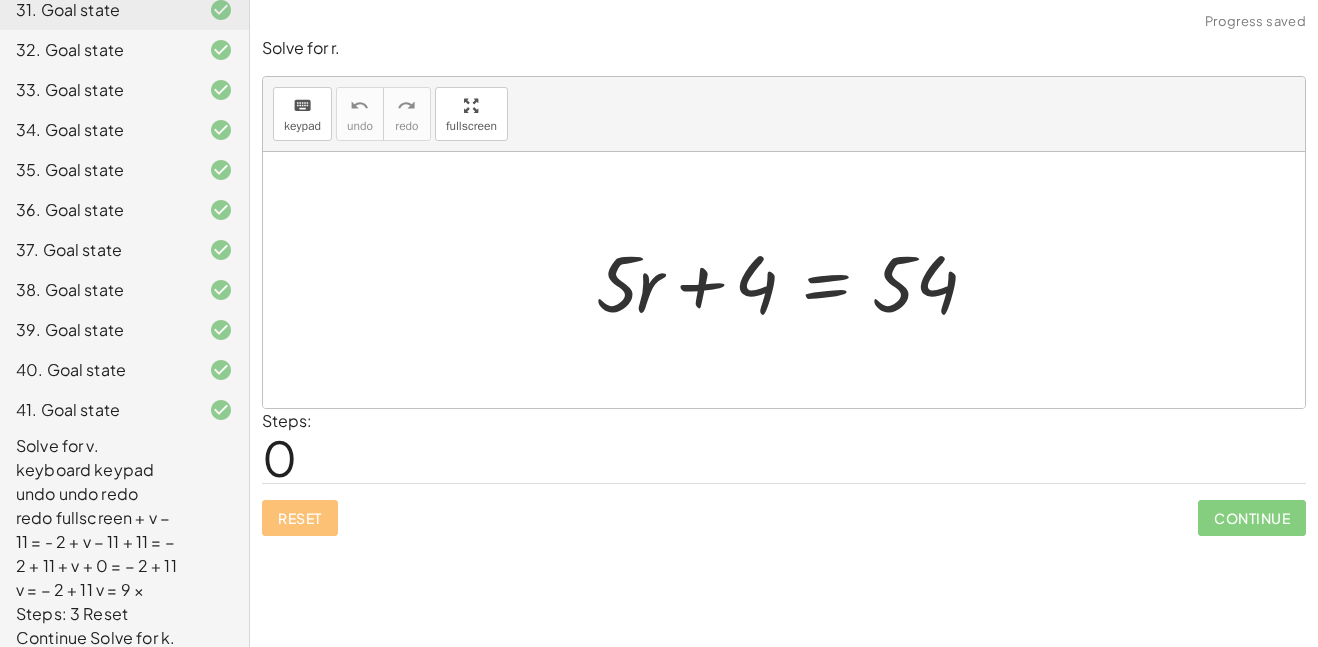 click on "43. Goal state" 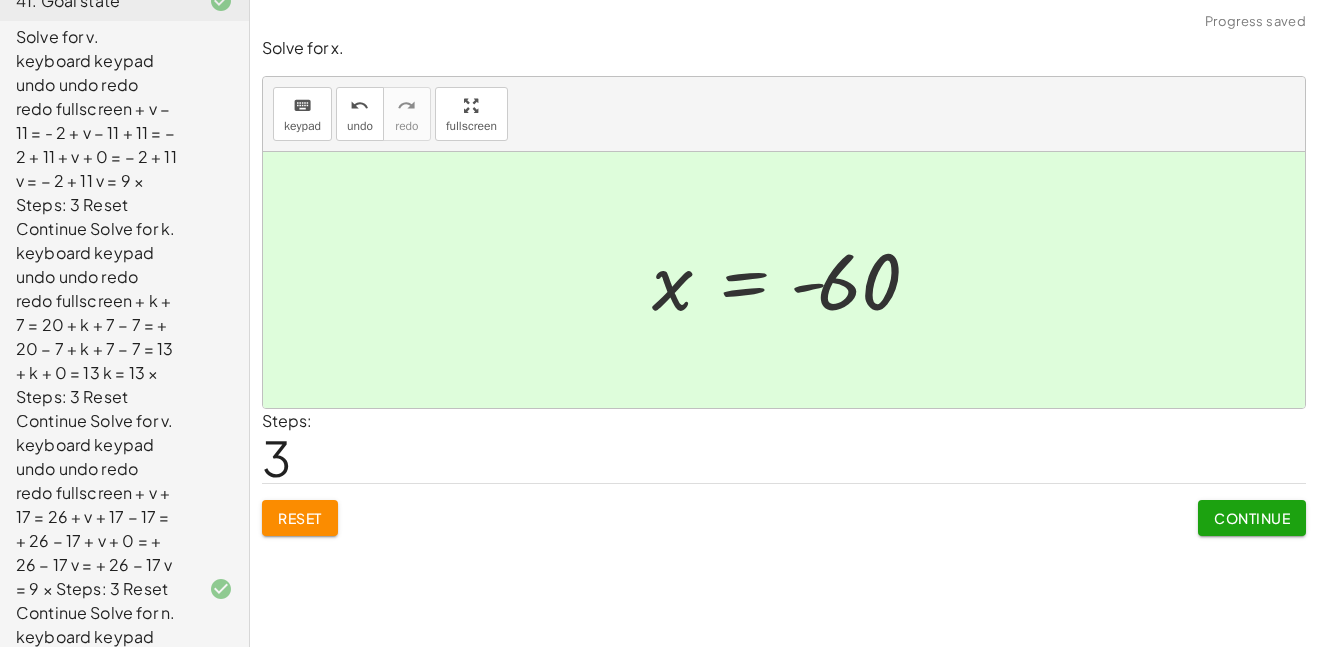 scroll, scrollTop: 1843, scrollLeft: 0, axis: vertical 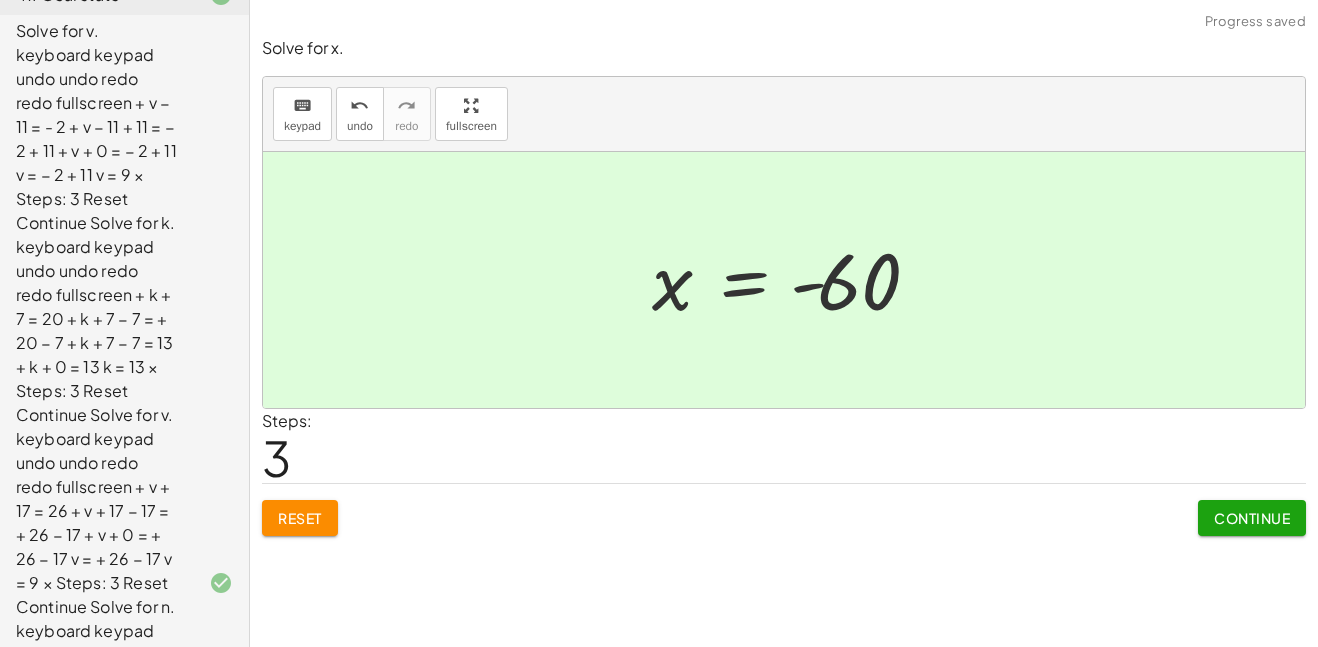 click on "52. Goal state" 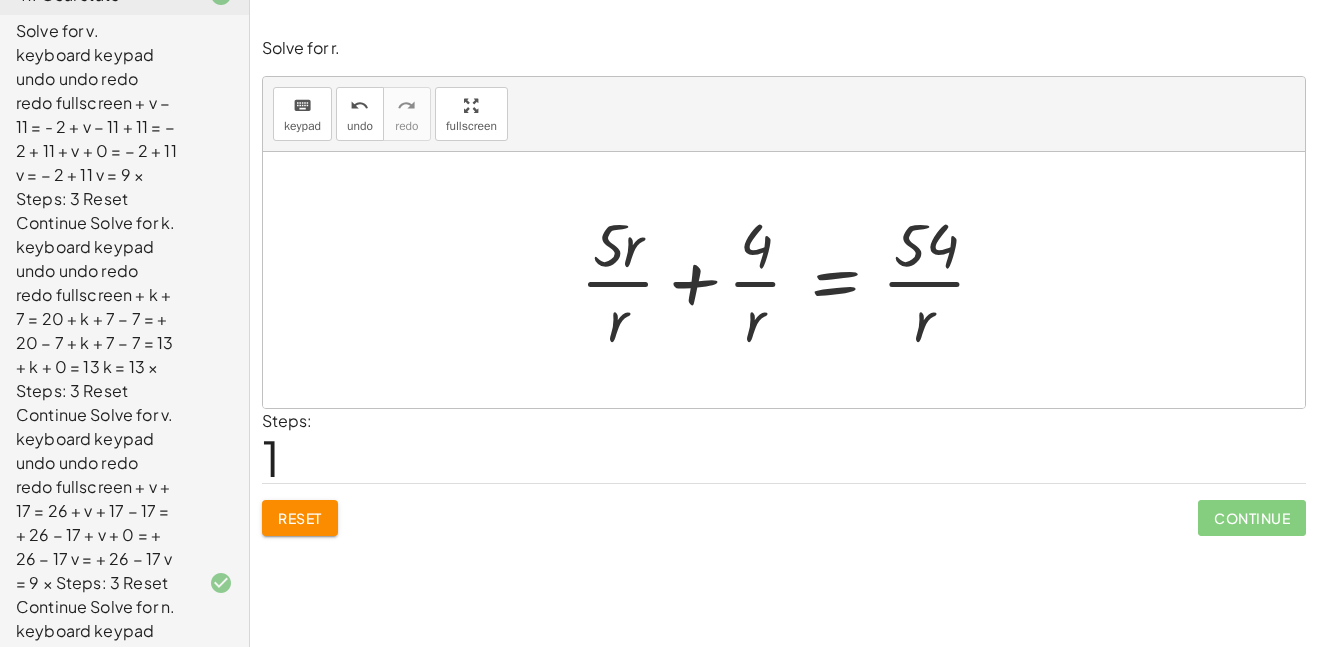 click on "Reset" 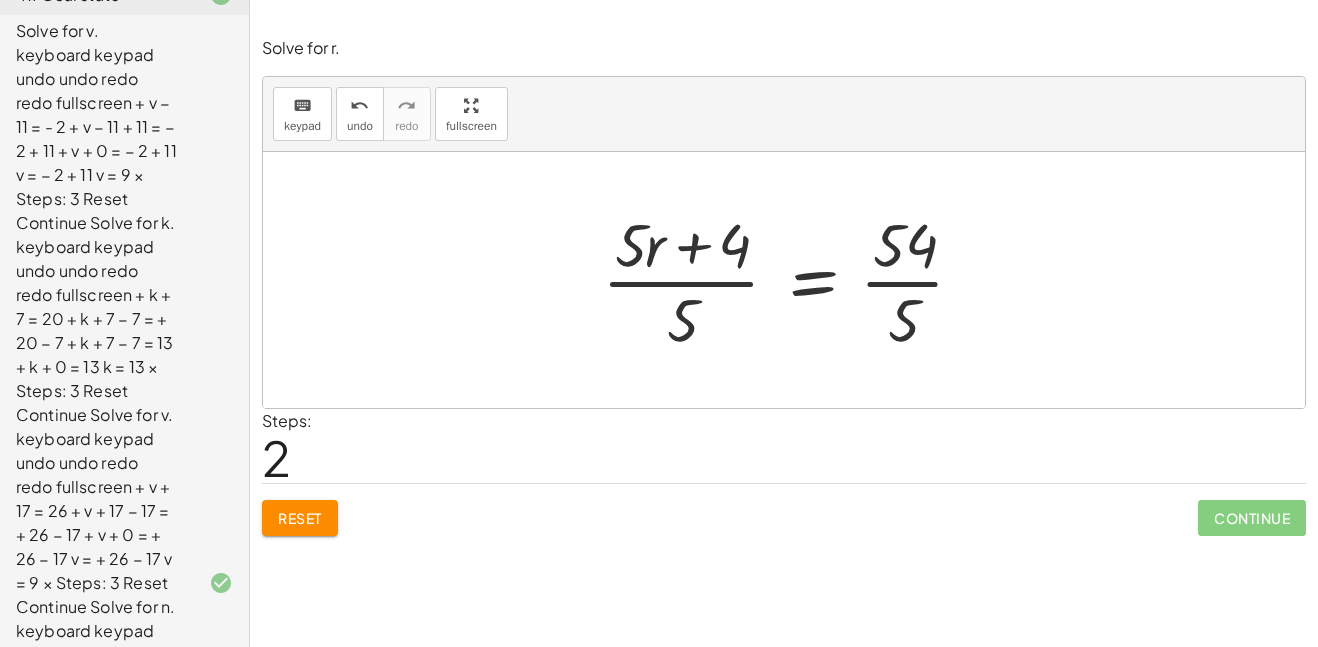 click on "Reset" 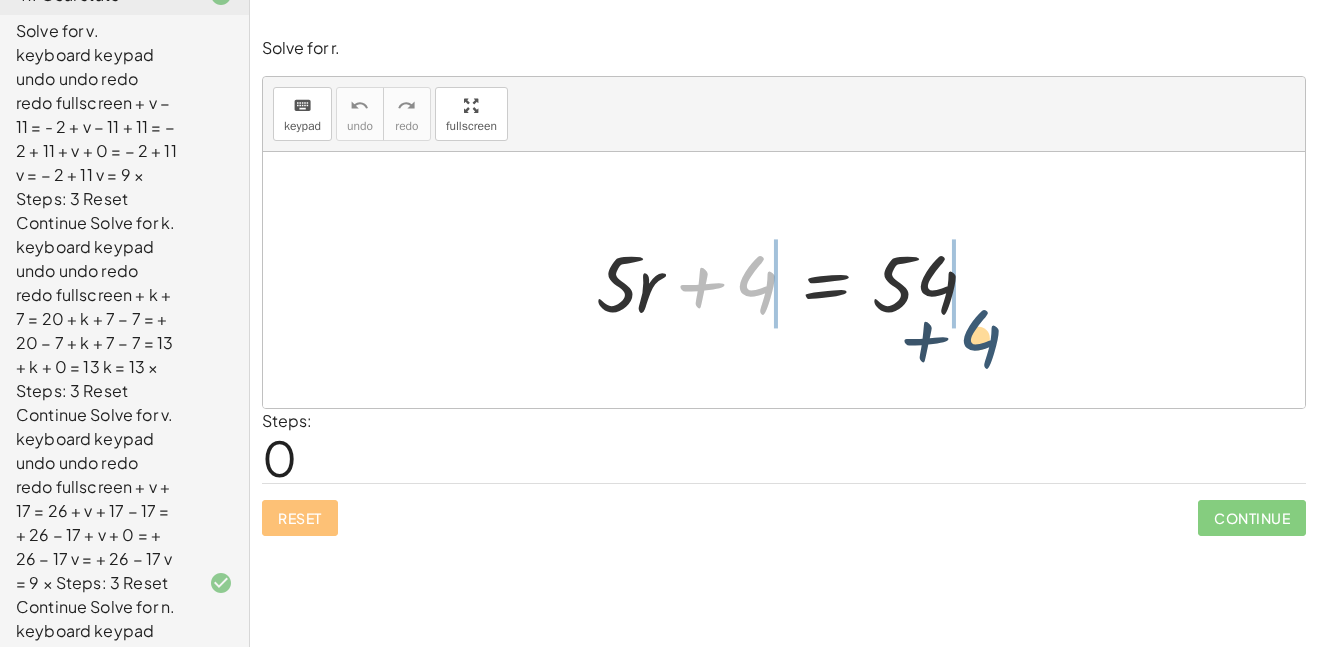 drag, startPoint x: 769, startPoint y: 311, endPoint x: 995, endPoint y: 367, distance: 232.8347 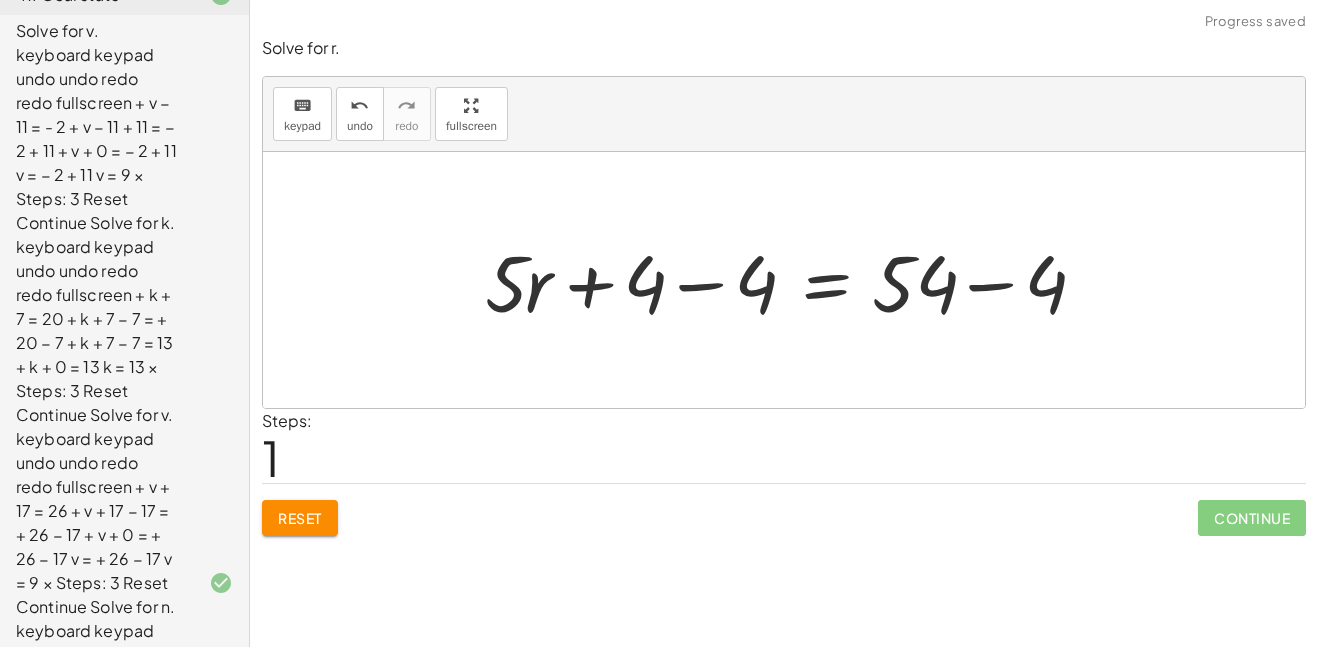 click at bounding box center [792, 280] 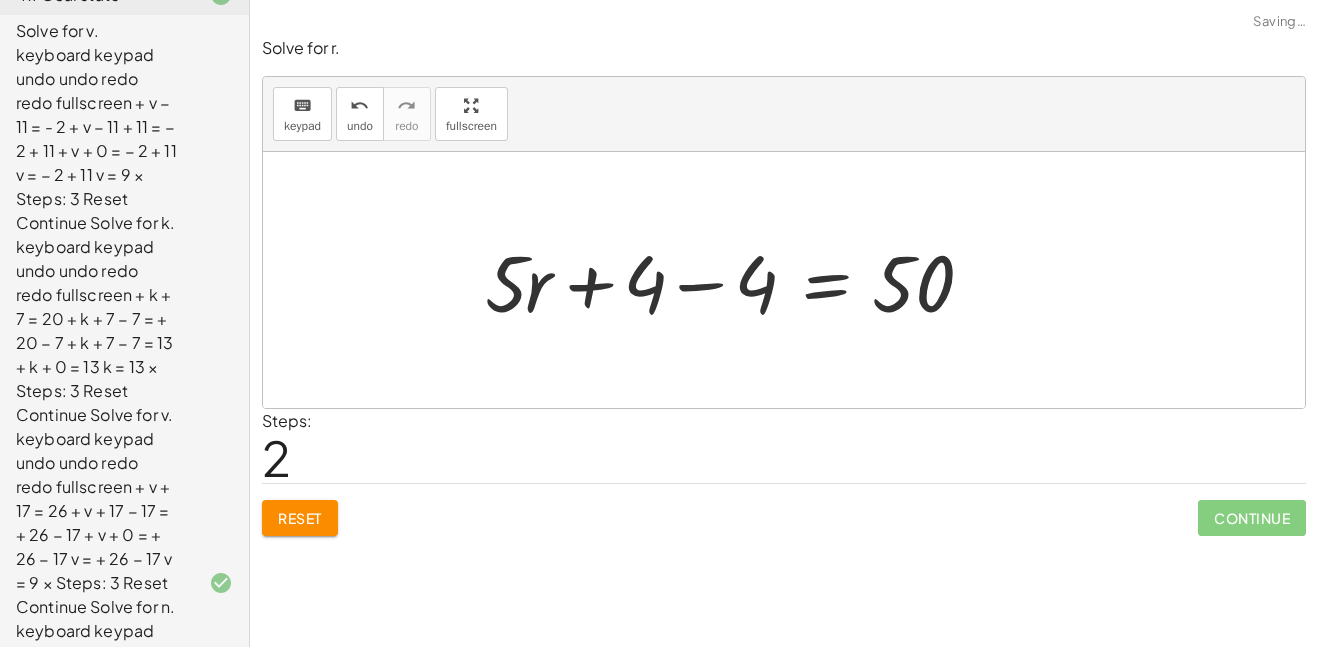 click at bounding box center [736, 280] 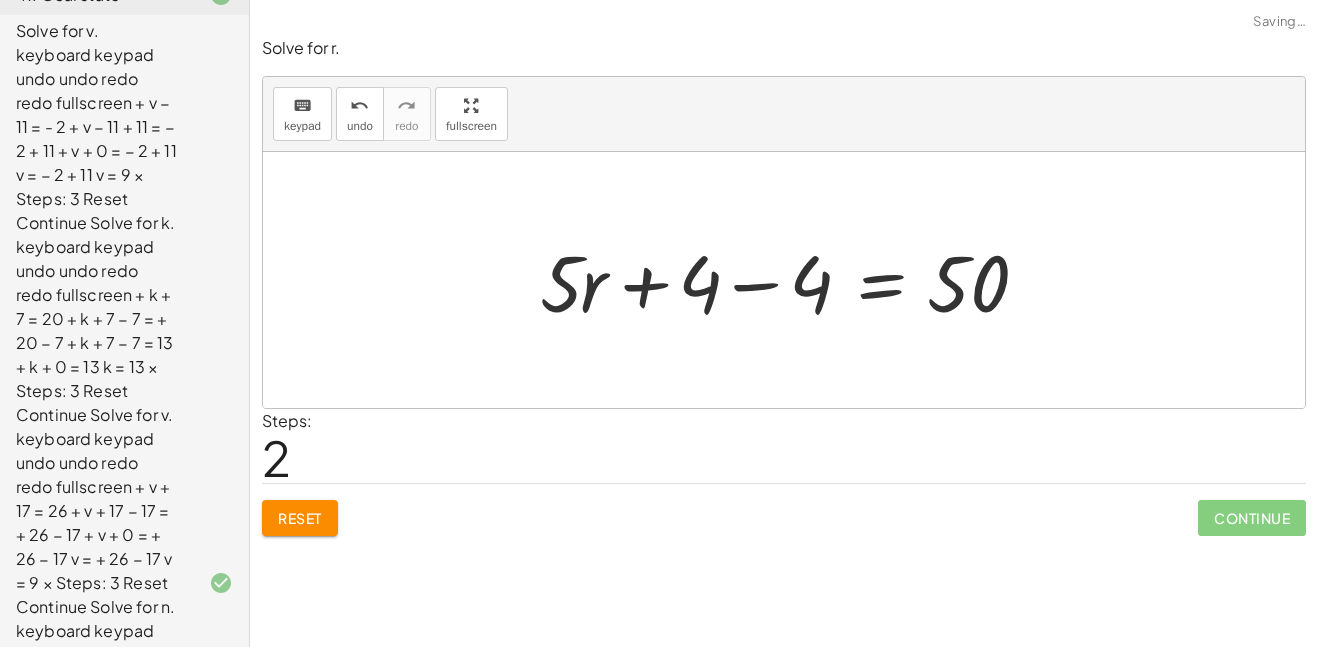 click at bounding box center [791, 280] 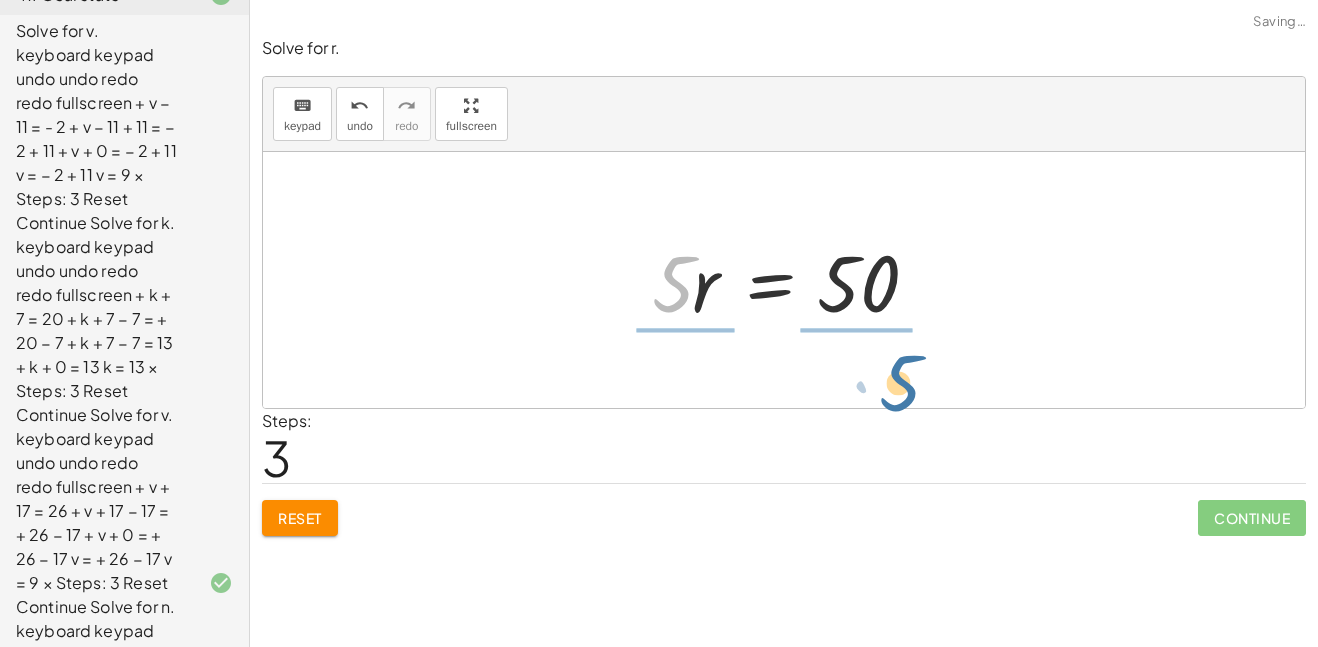 drag, startPoint x: 674, startPoint y: 291, endPoint x: 885, endPoint y: 388, distance: 232.22833 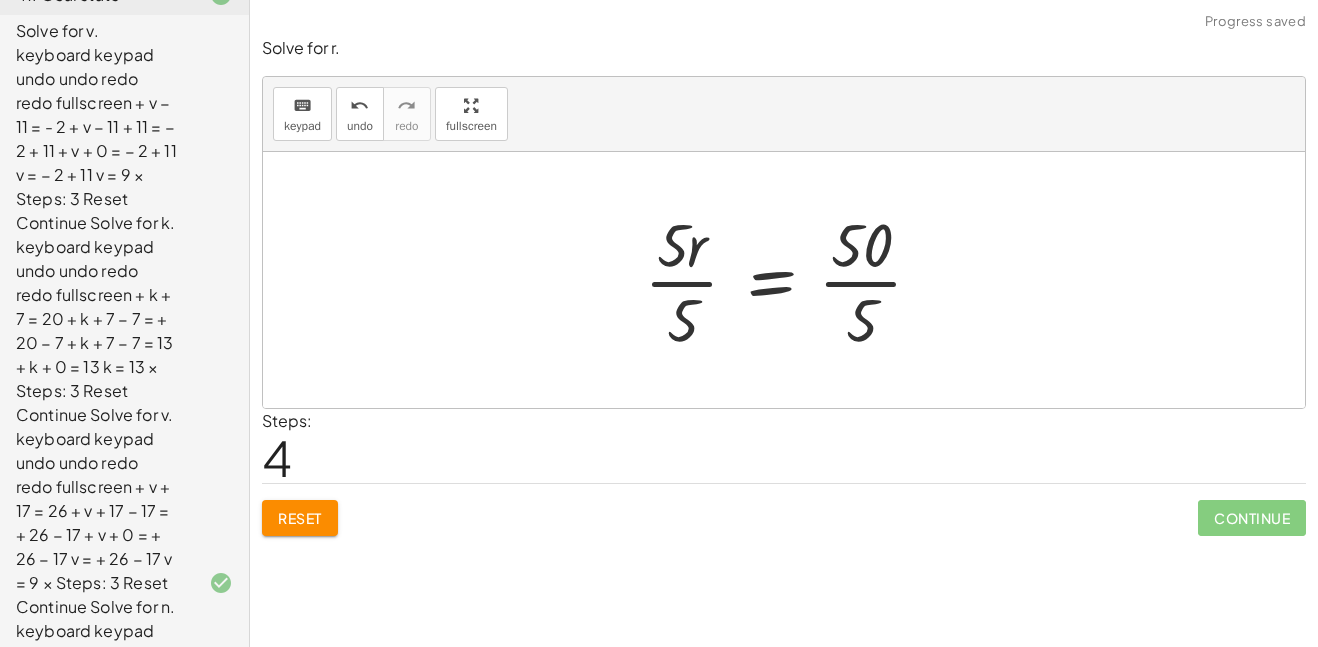 click at bounding box center [791, 280] 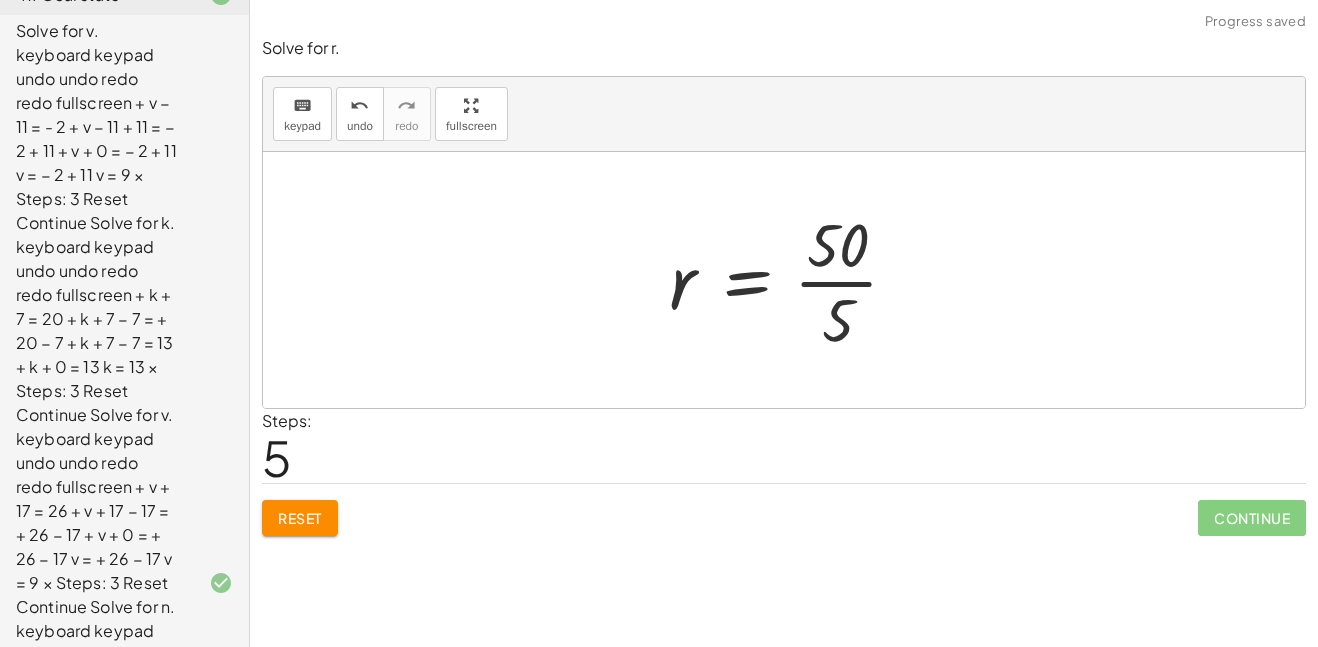 click at bounding box center [792, 280] 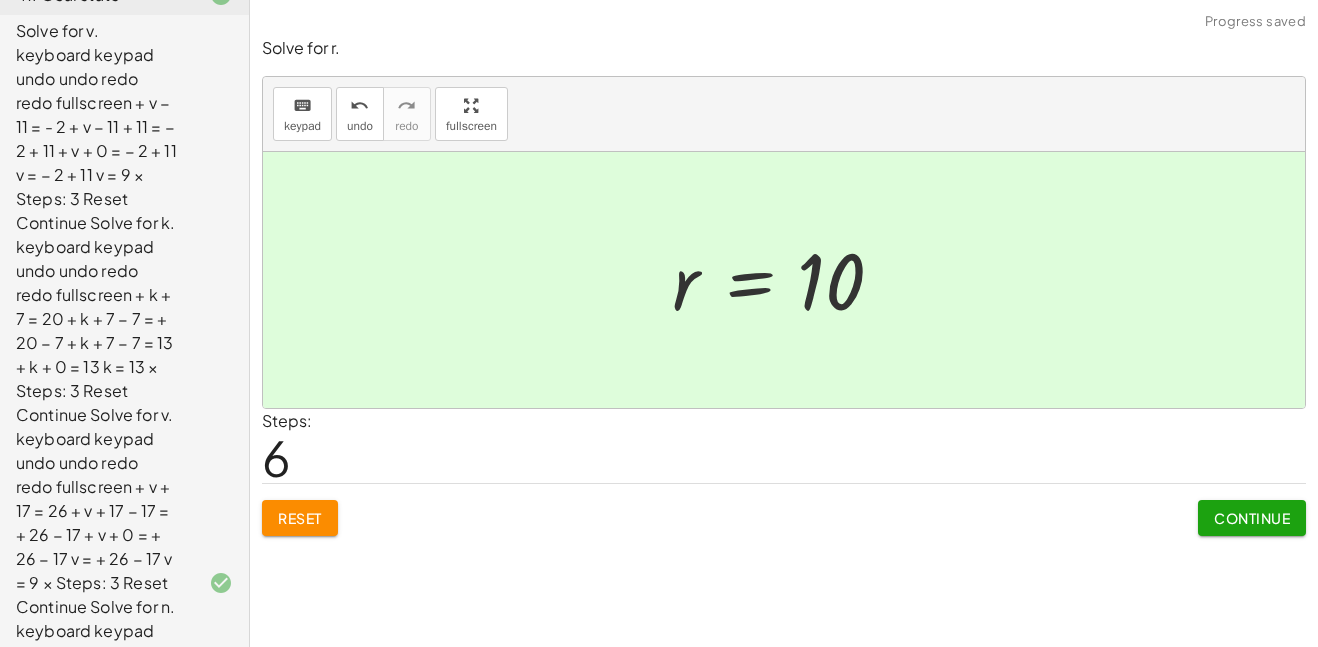 click on "Continue" 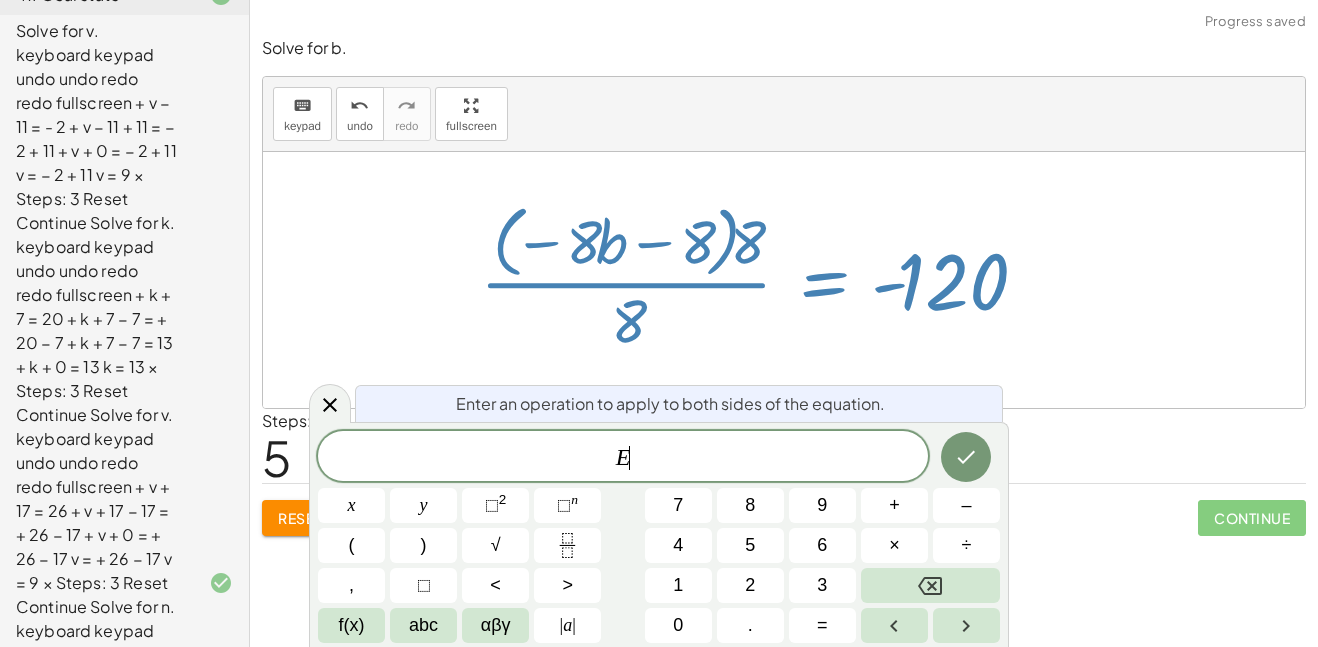 scroll, scrollTop: 4, scrollLeft: 0, axis: vertical 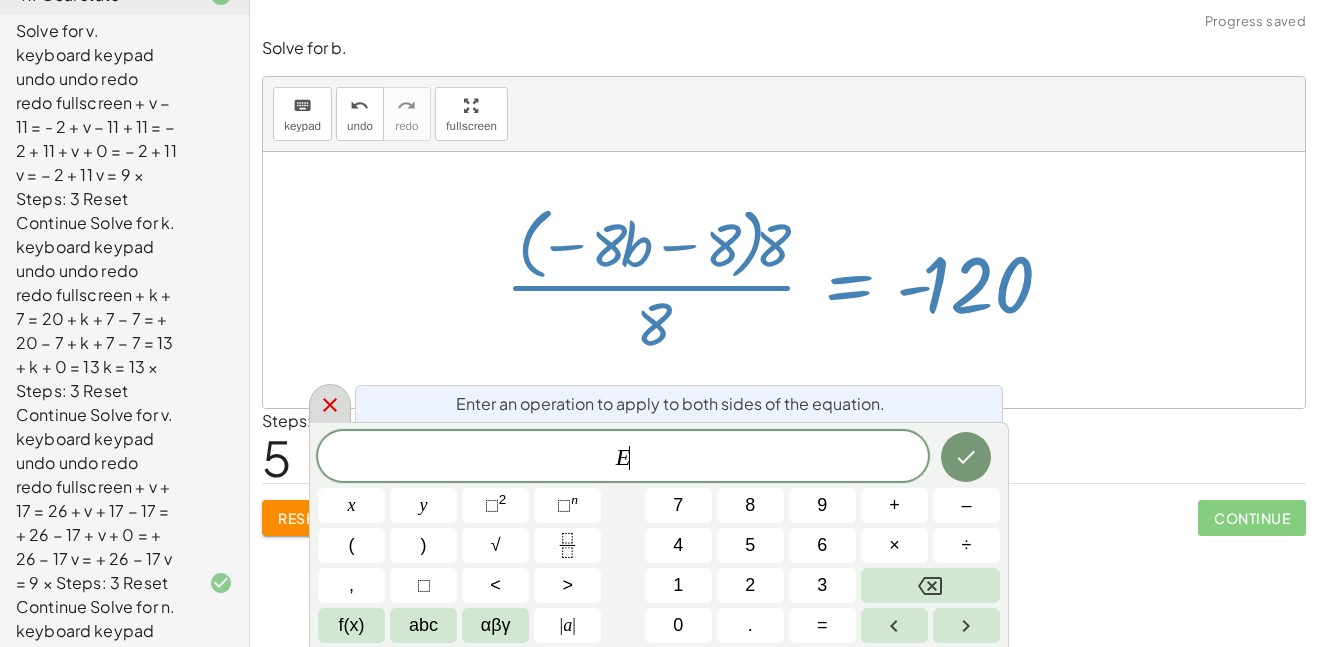 click 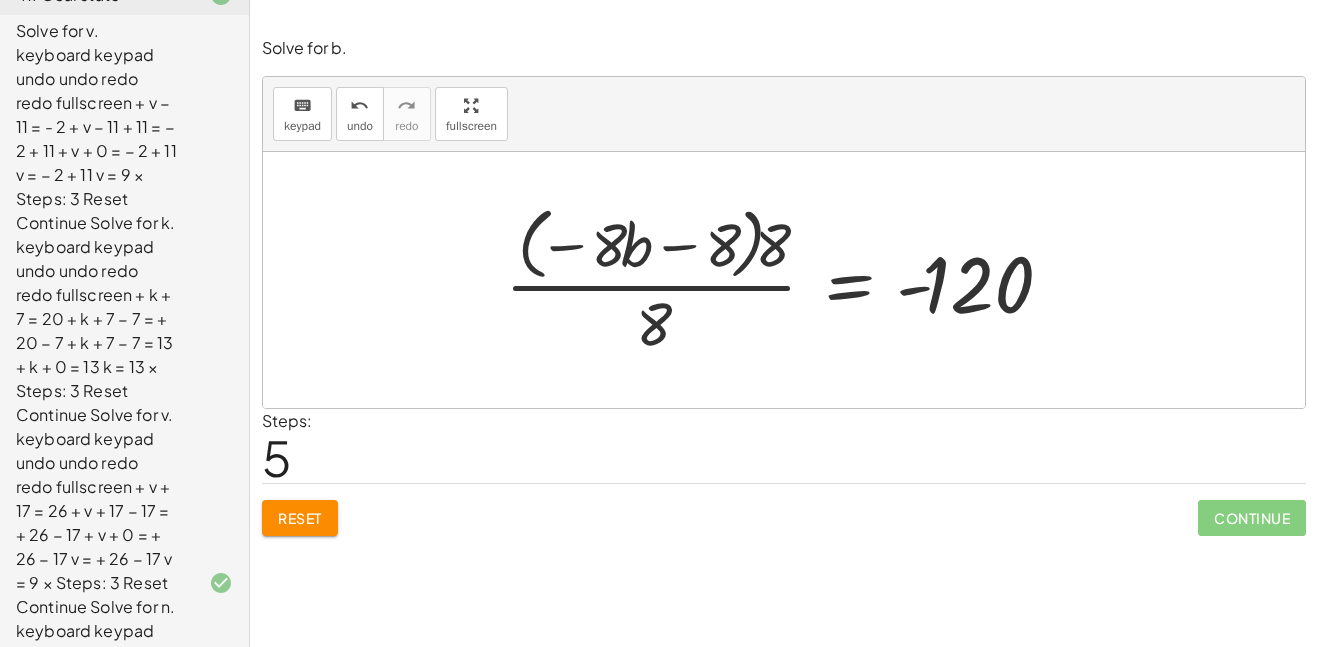 click on "Reset" at bounding box center [300, 518] 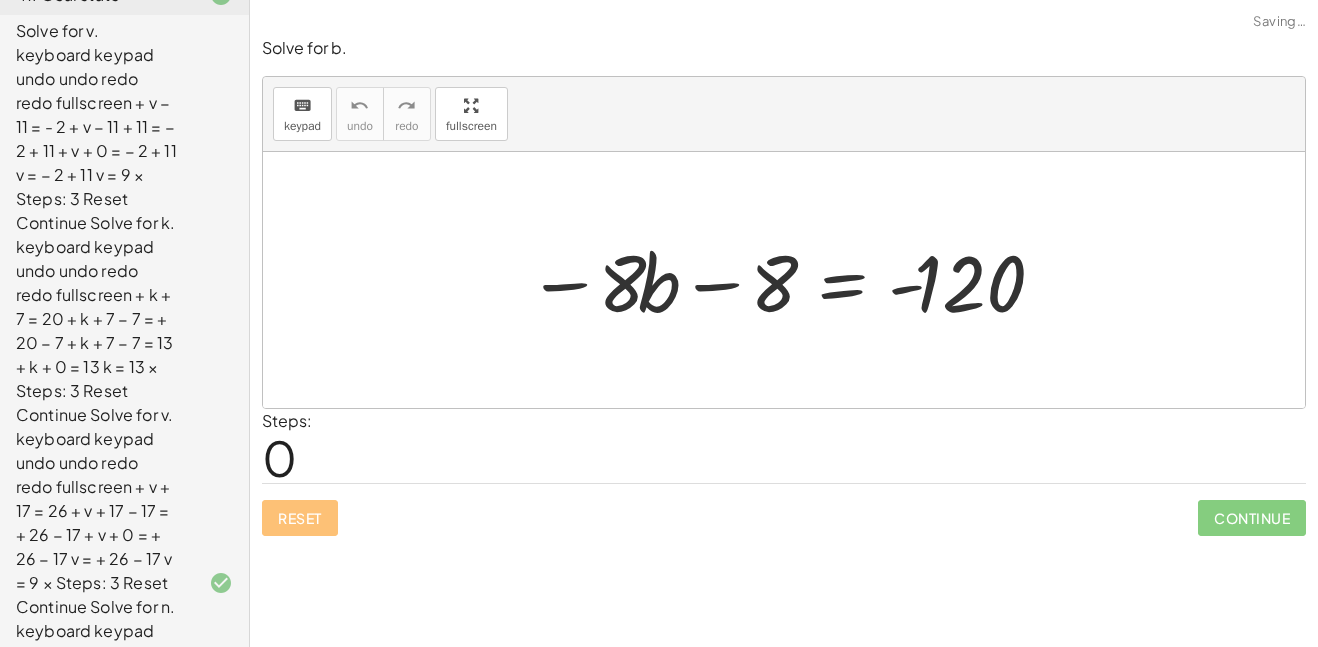 click on "Reset   Continue" at bounding box center [784, 509] 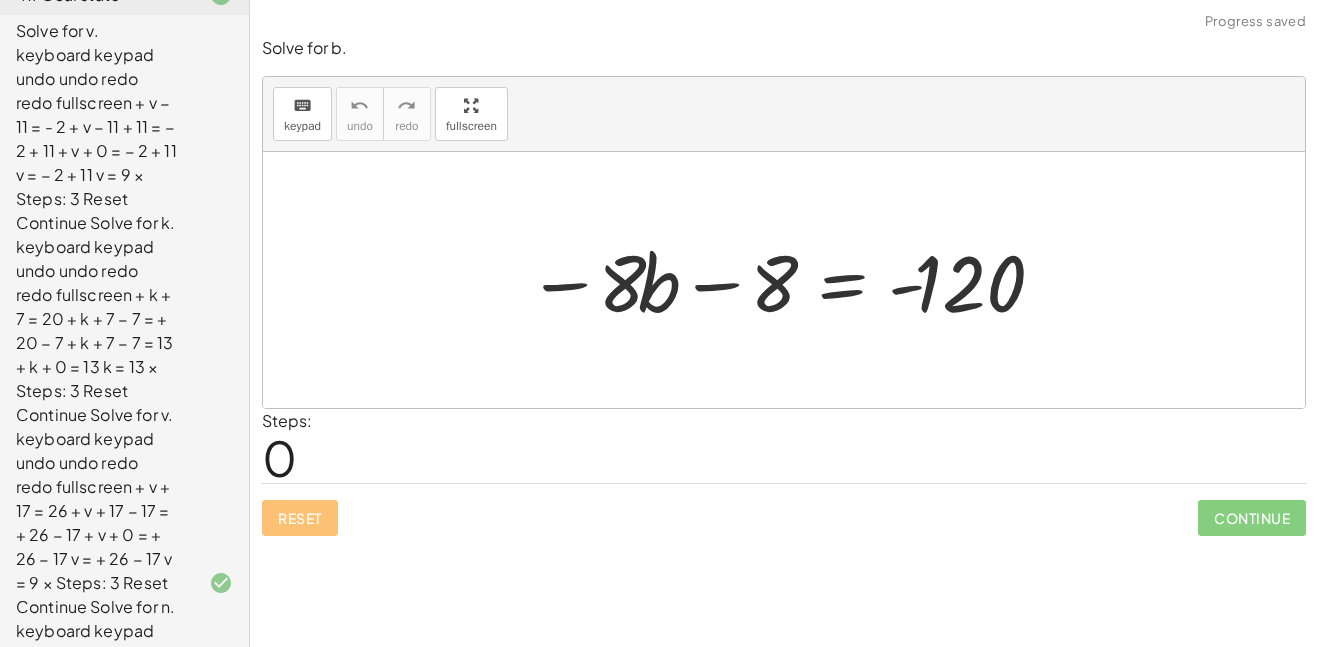 scroll, scrollTop: 5, scrollLeft: 0, axis: vertical 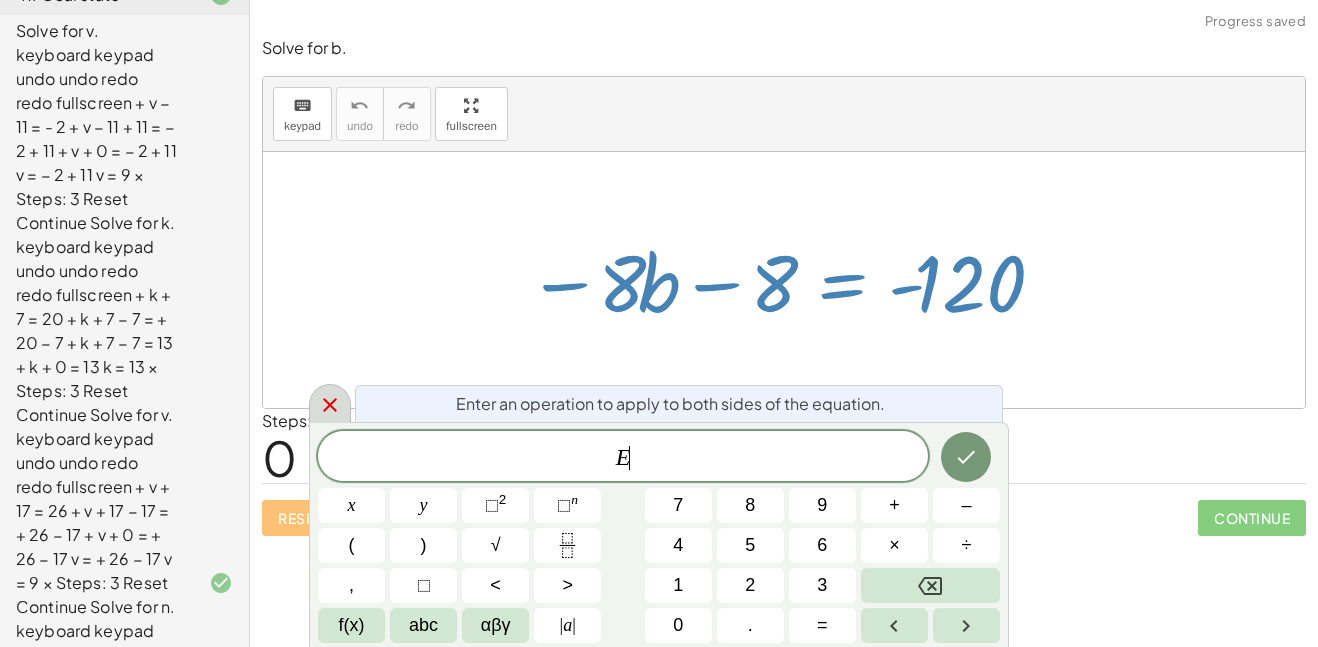 click 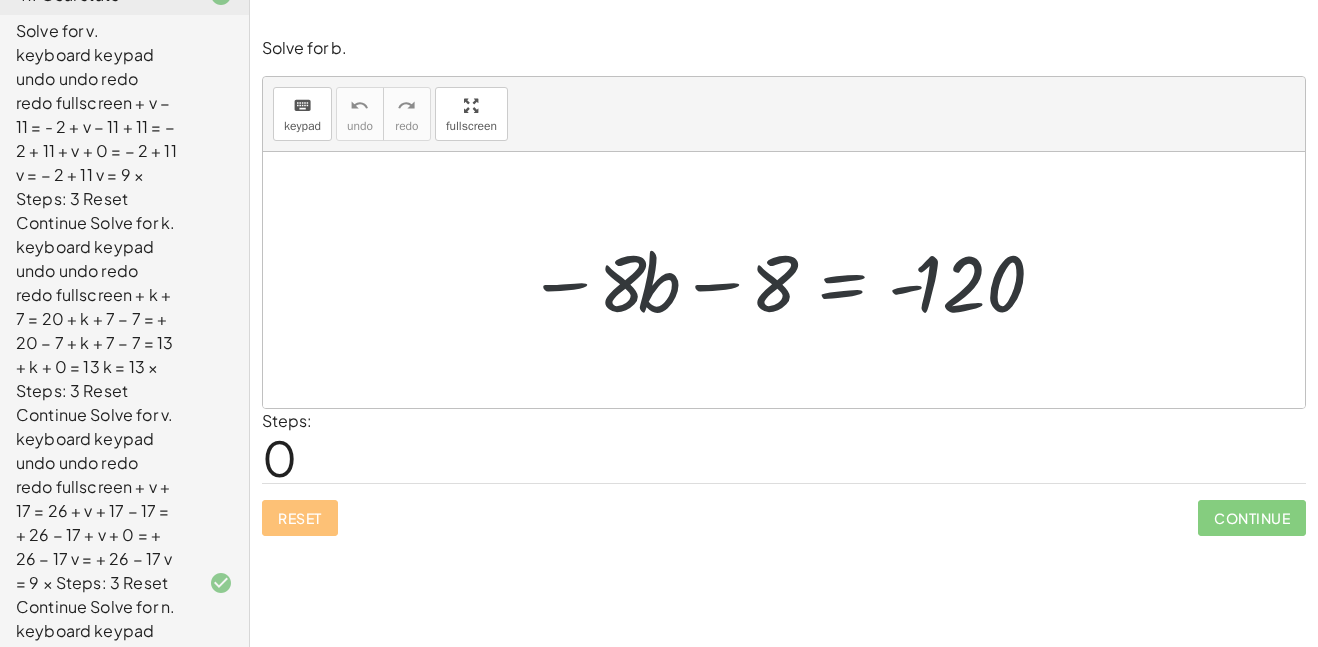 click on "Reset   Continue" at bounding box center (784, 509) 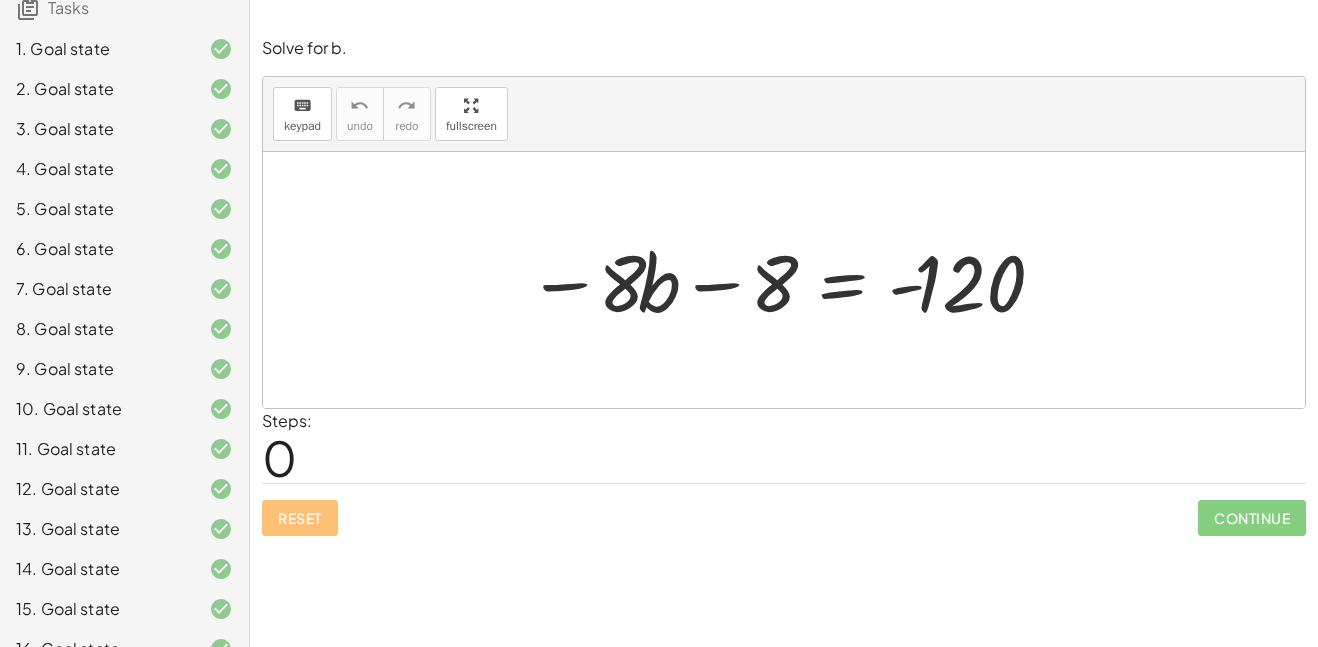 scroll, scrollTop: 0, scrollLeft: 0, axis: both 